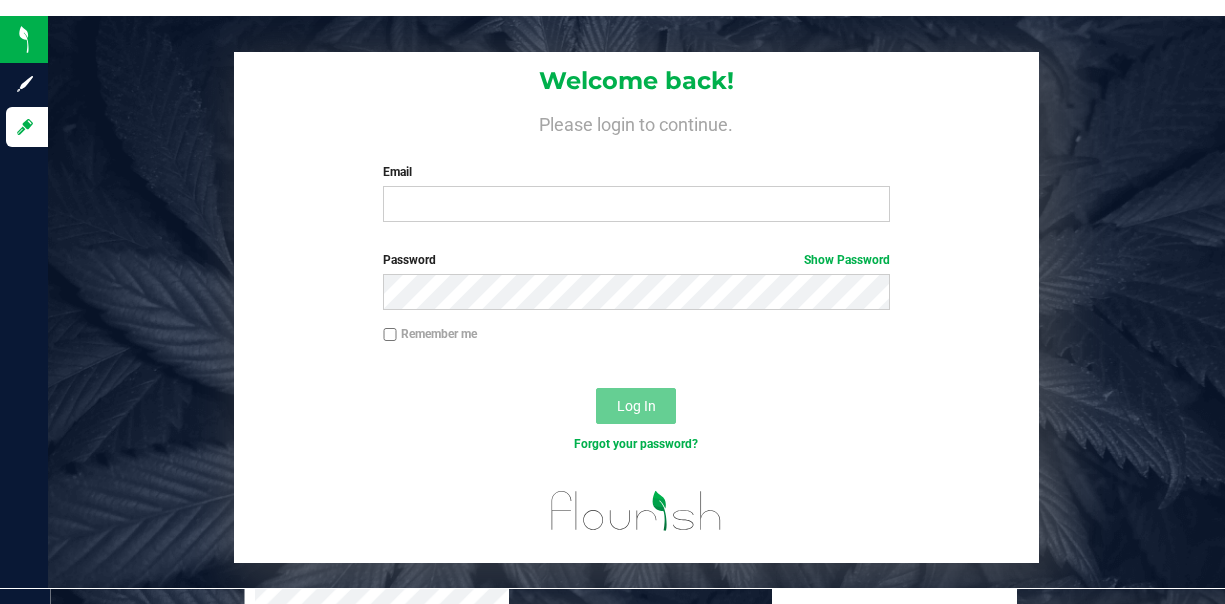 scroll, scrollTop: 0, scrollLeft: 0, axis: both 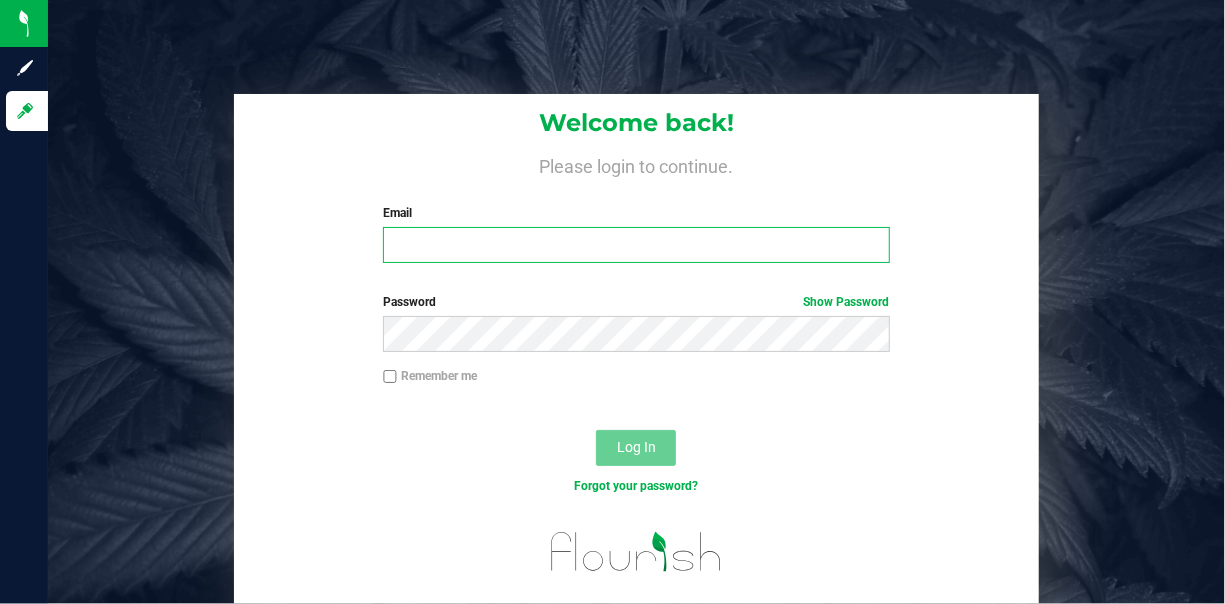 click on "Email" at bounding box center (636, 245) 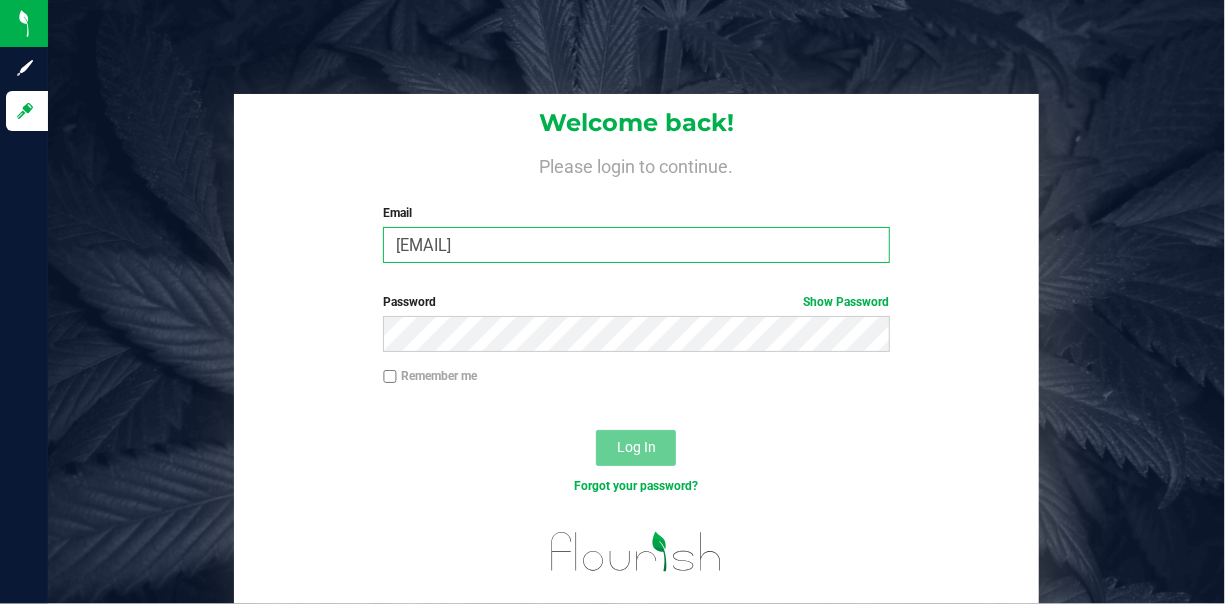 type on "[EMAIL]" 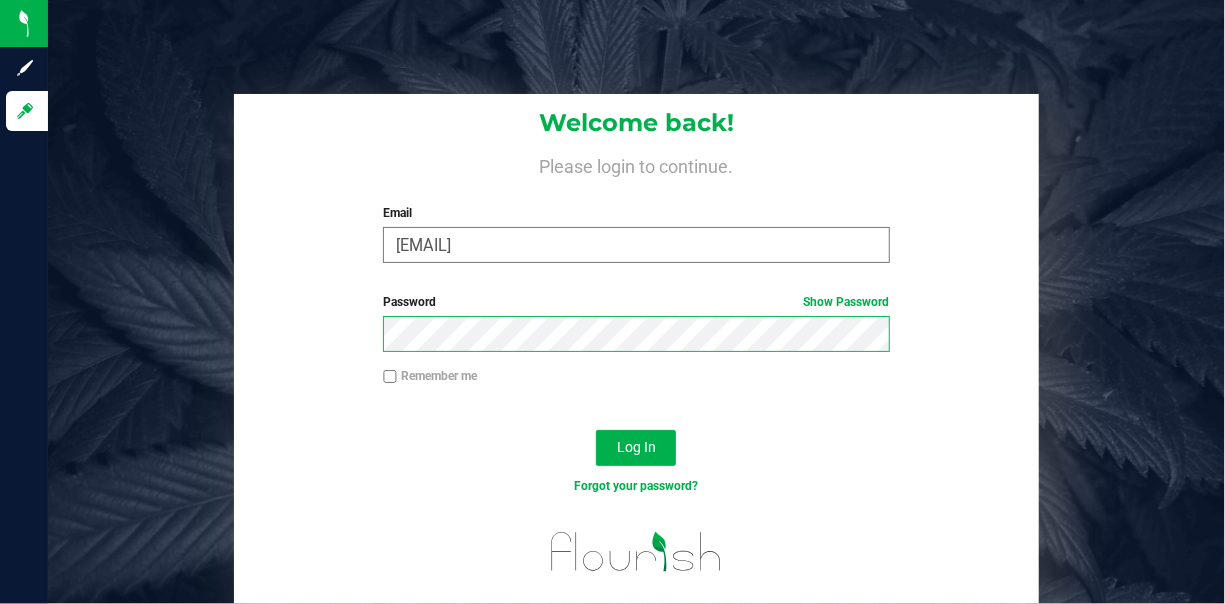 click on "Log In" at bounding box center [636, 448] 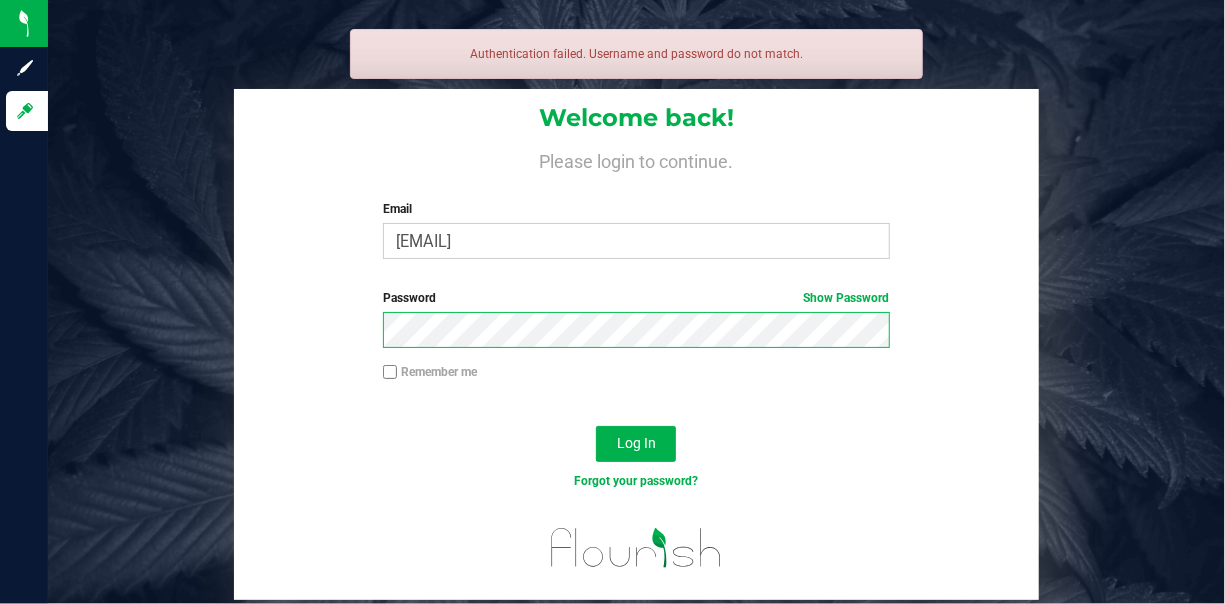 click on "Log In" at bounding box center (636, 444) 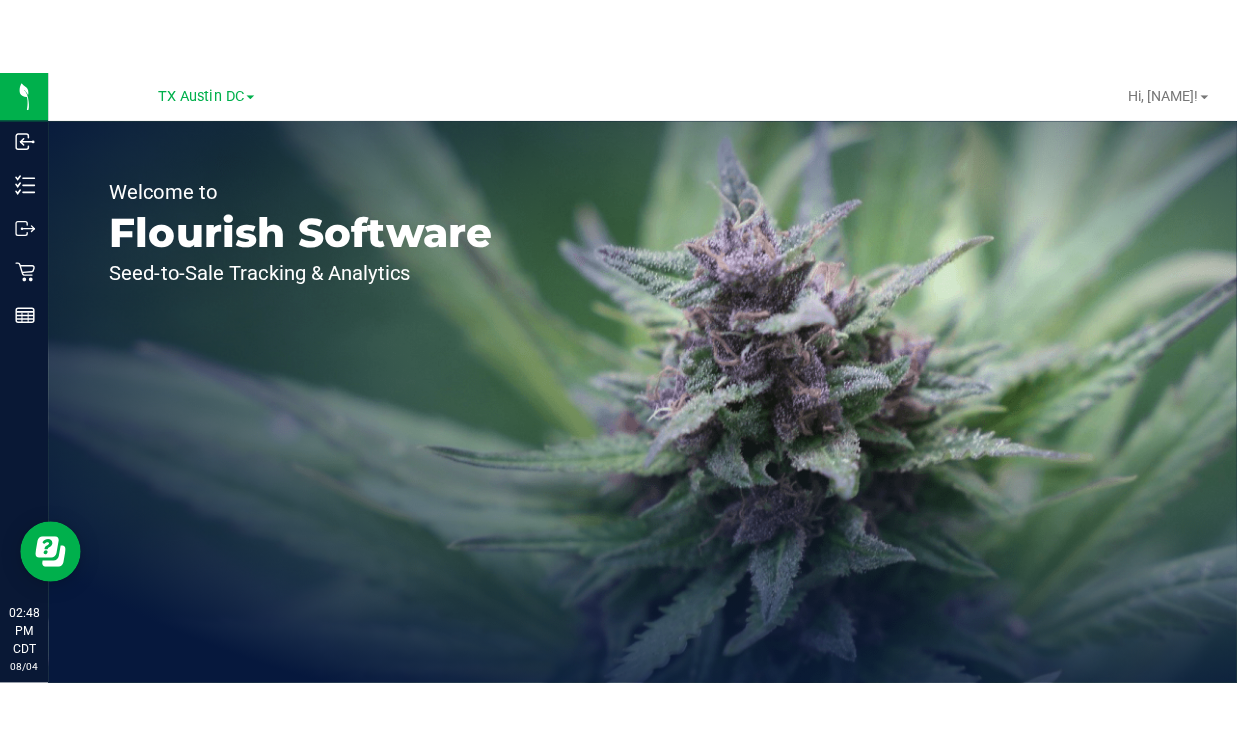 scroll, scrollTop: 0, scrollLeft: 0, axis: both 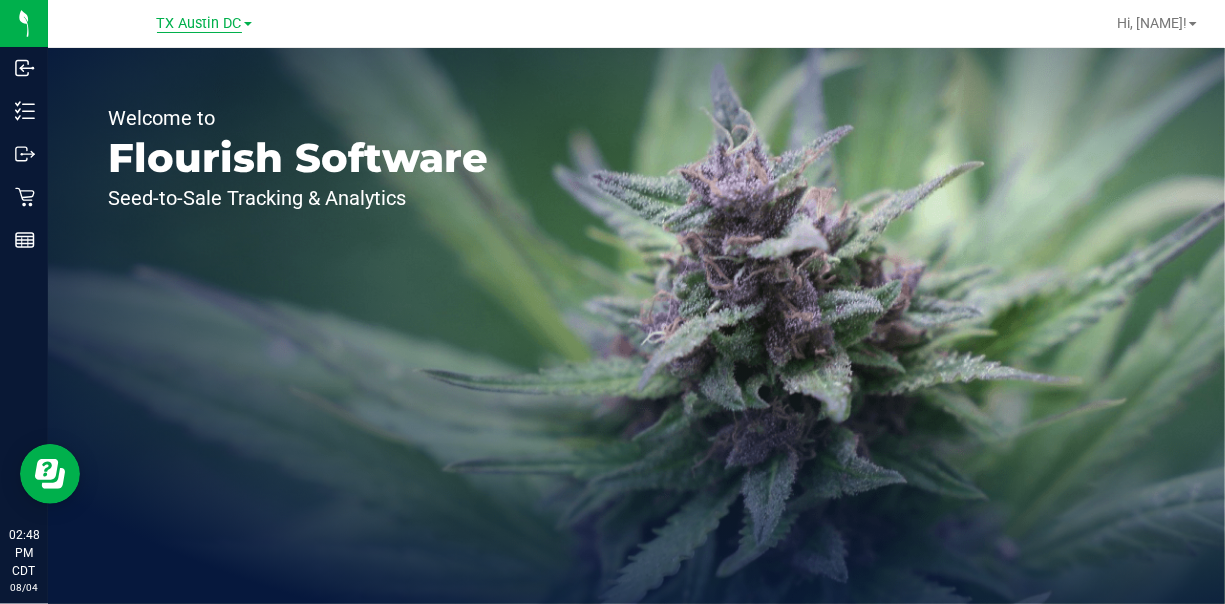 drag, startPoint x: 185, startPoint y: 20, endPoint x: 193, endPoint y: 30, distance: 12.806249 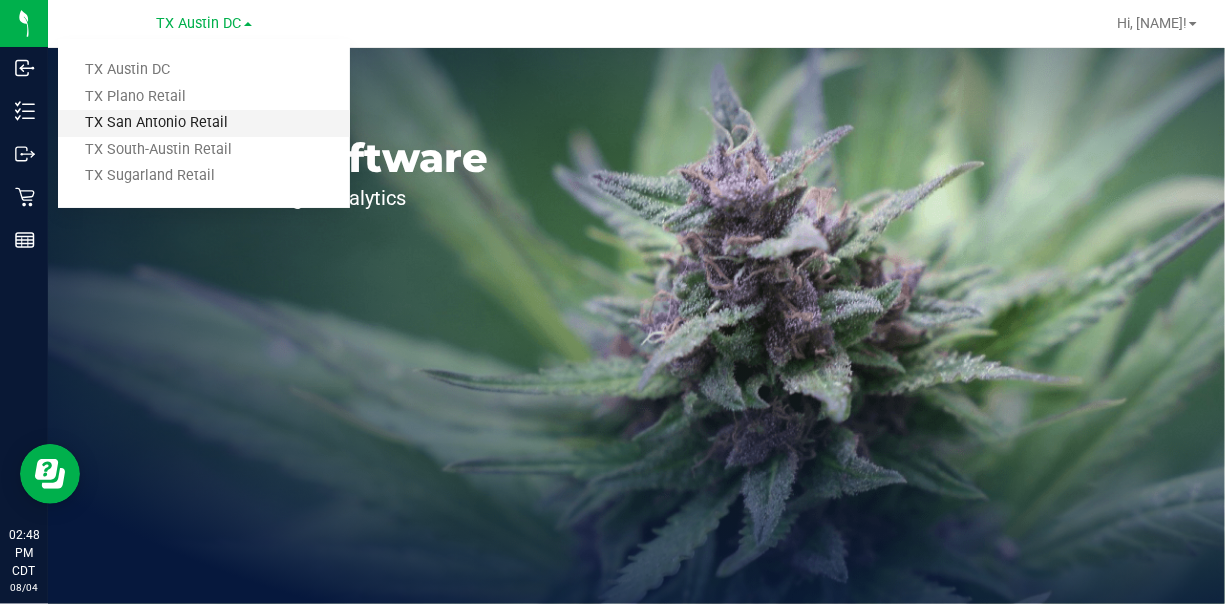click on "TX San Antonio Retail" at bounding box center (204, 123) 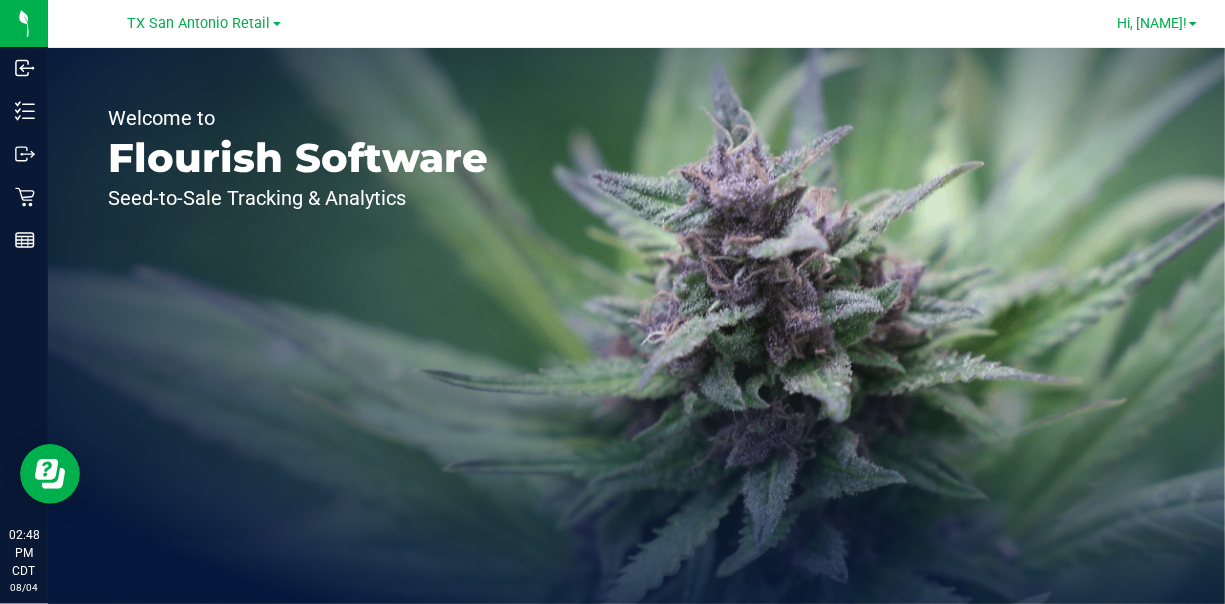 click on "Hi, [NAME]!" at bounding box center (1157, 23) 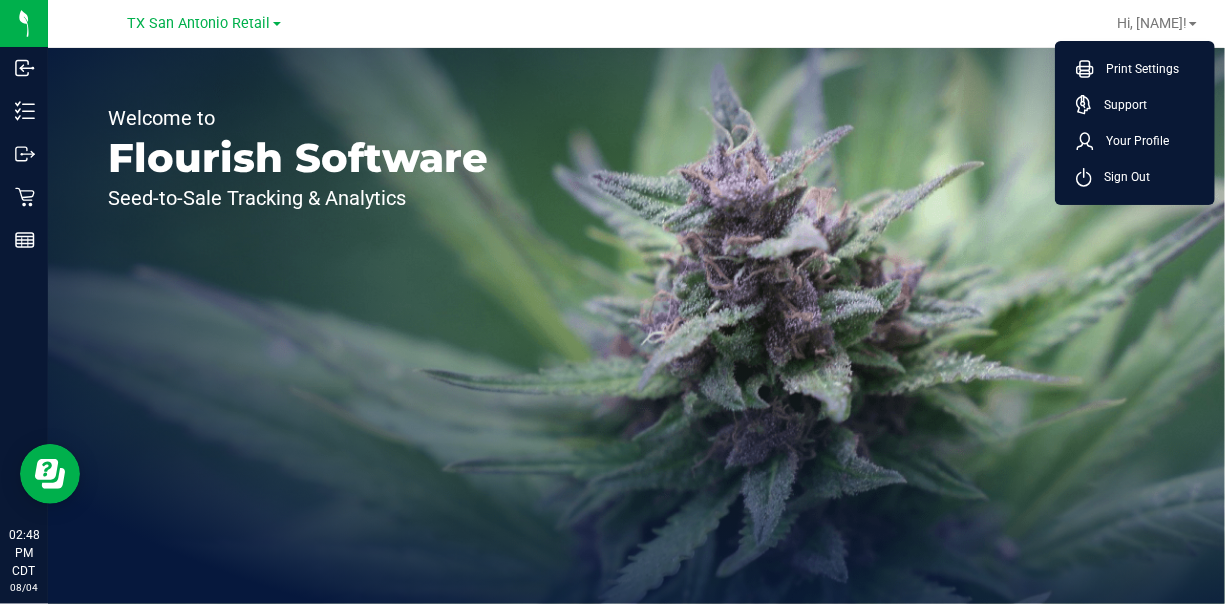 click on "Welcome to   Flourish Software   Seed-to-Sale Tracking & Analytics" at bounding box center [636, 326] 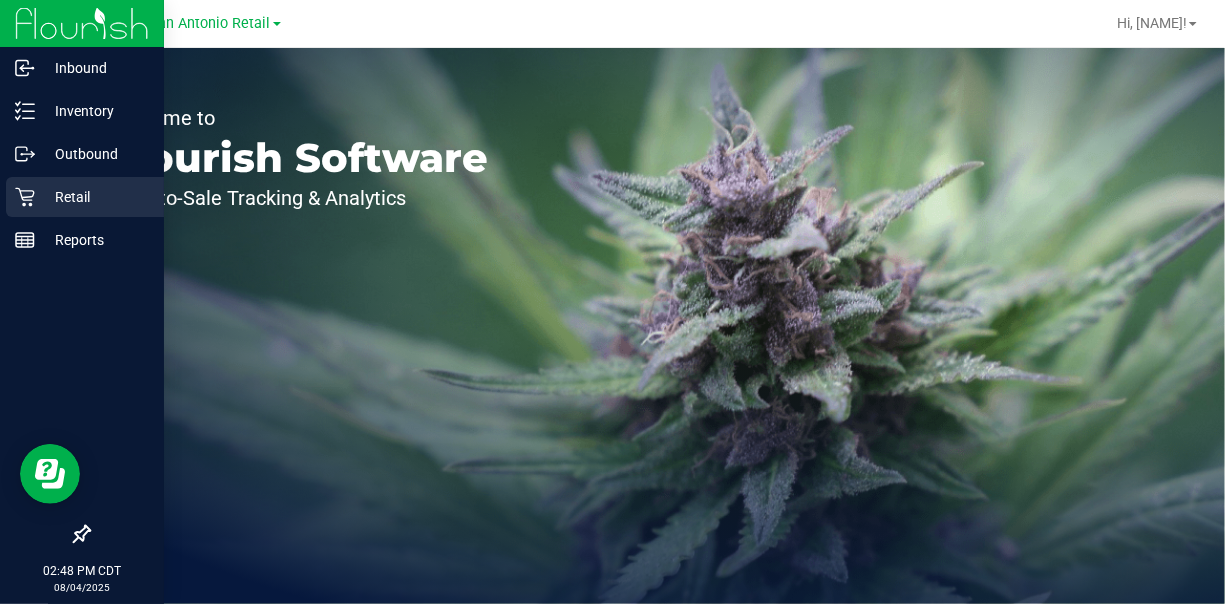 click 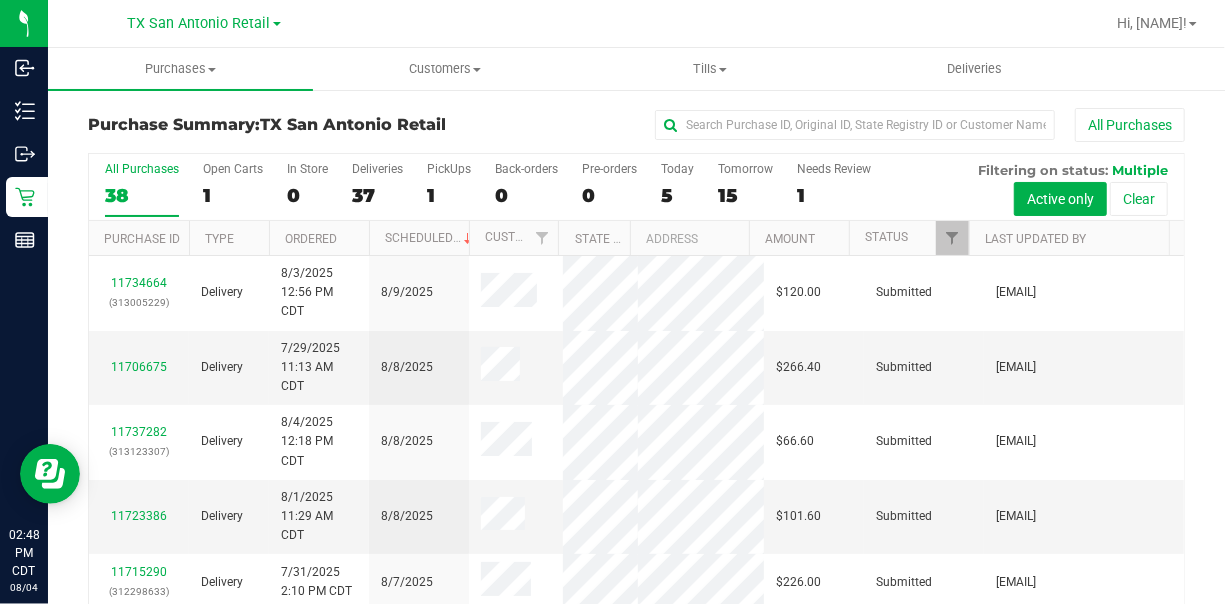 click at bounding box center [731, 23] 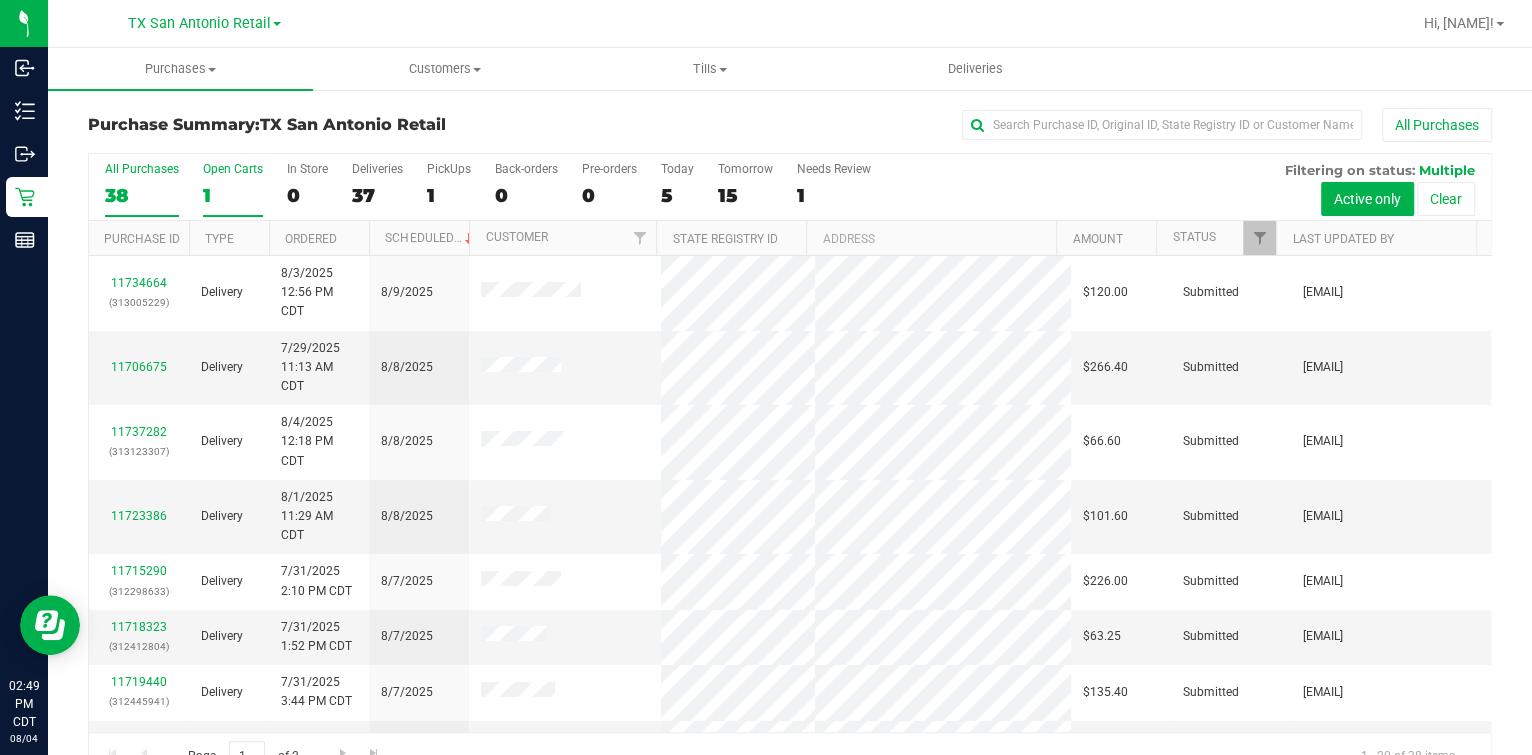 click on "1" at bounding box center [233, 195] 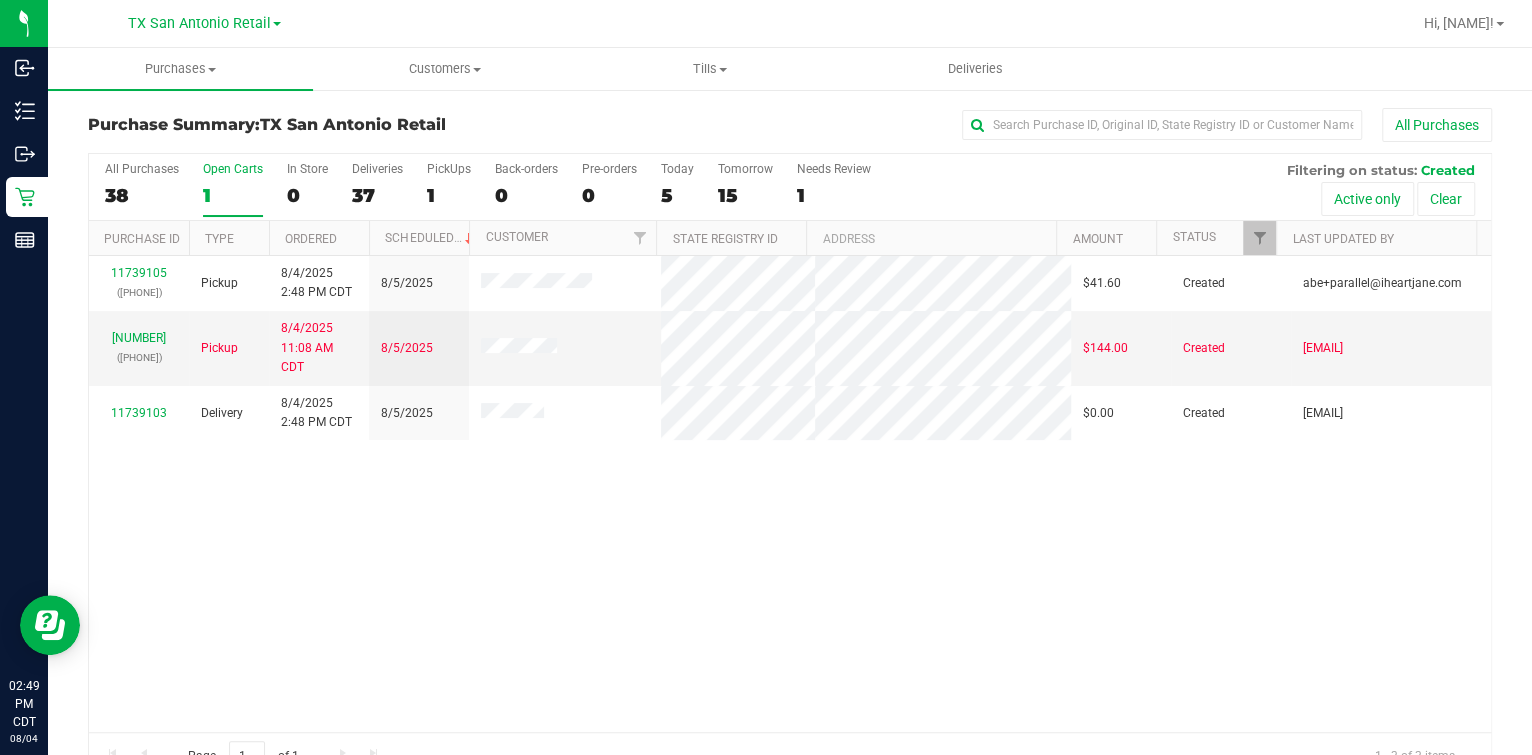 drag, startPoint x: 487, startPoint y: 551, endPoint x: 469, endPoint y: 536, distance: 23.43075 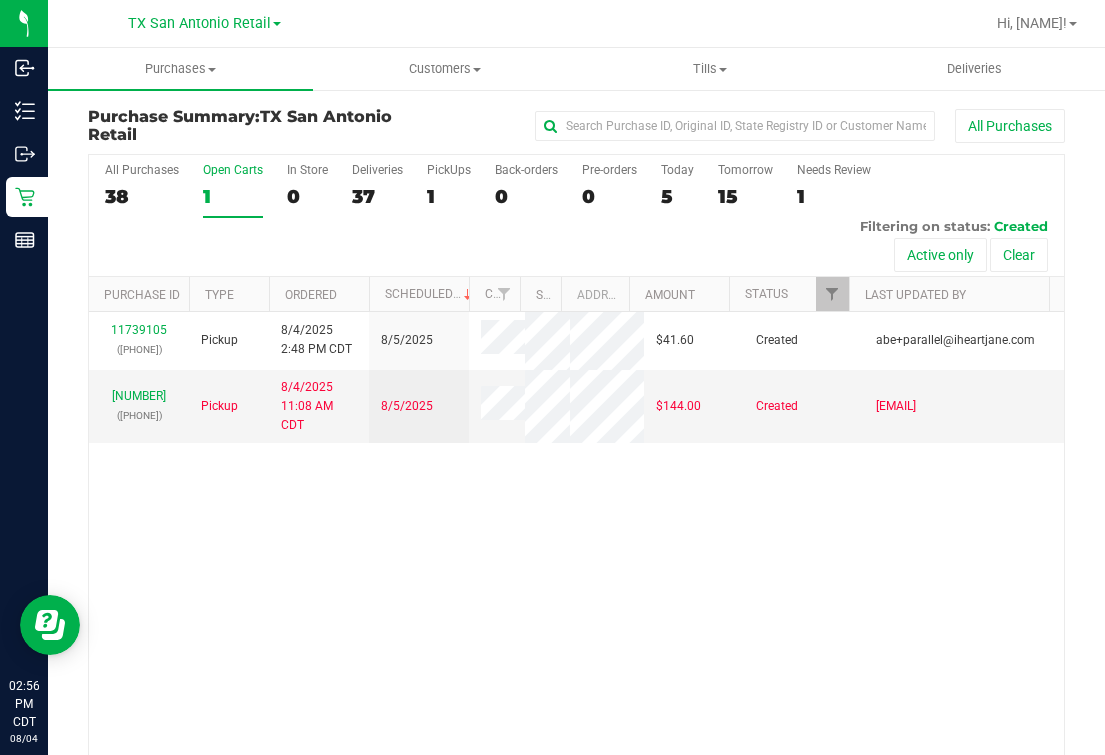 click on "[NUMBER]
([PHONE])
Pickup [DATE] [TIME] [DATE]
[PRICE]
Created [EMAIL]
[NUMBER]
([PHONE])
Pickup [DATE] [TIME] [DATE]
[PRICE]
Created [EMAIL]" at bounding box center (576, 550) 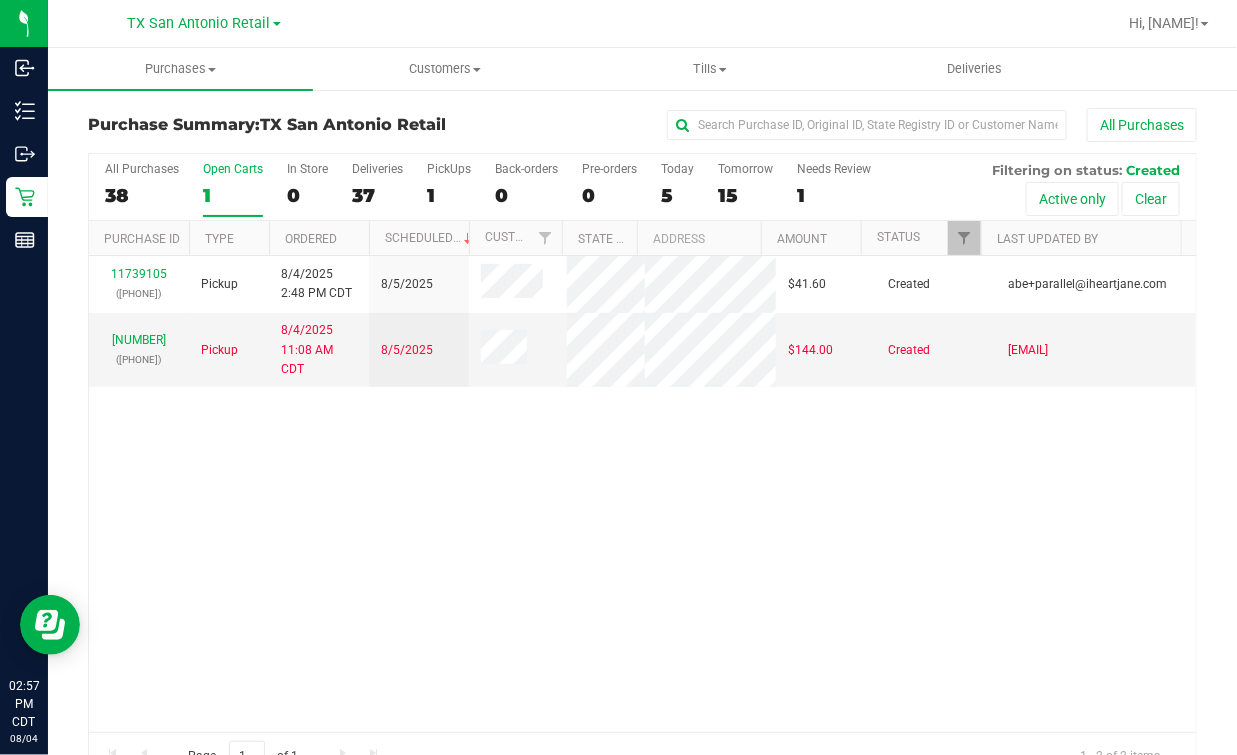 click on "Open Carts" at bounding box center [233, 169] 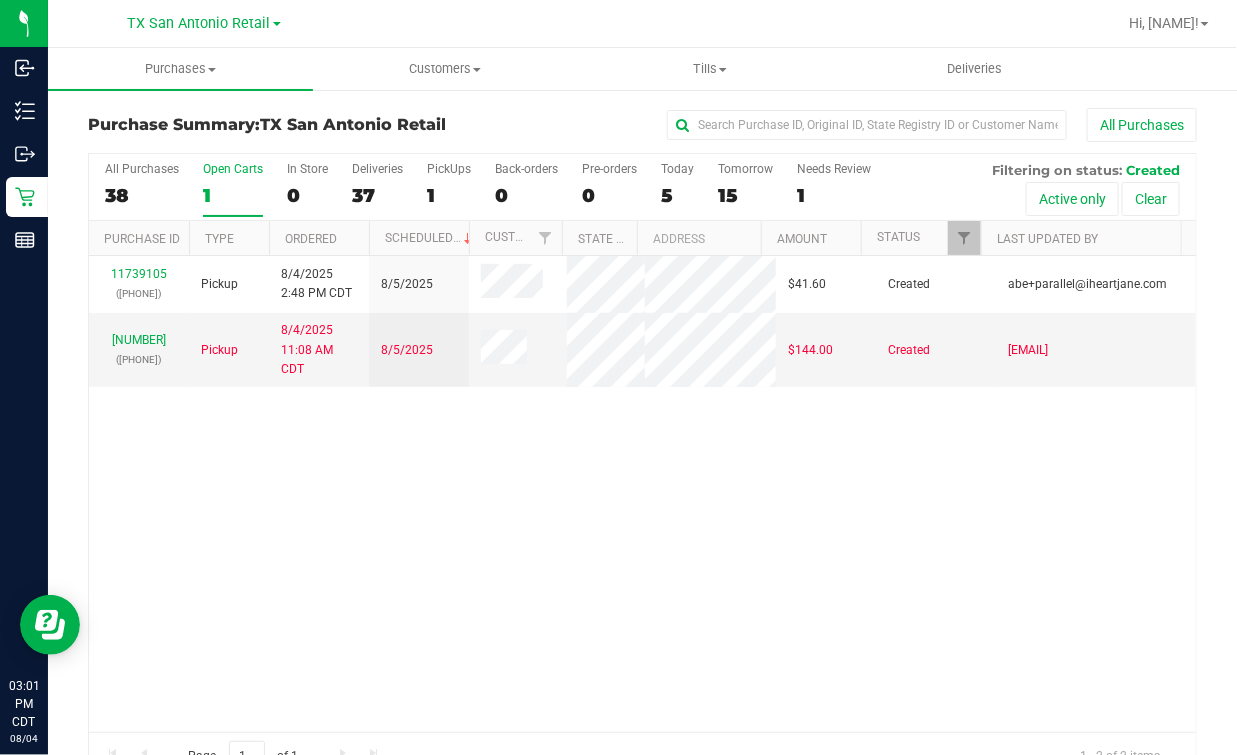 click on "[NUMBER]
([PHONE])
Pickup [DATE] [TIME] [DATE]
[PRICE]
Created [EMAIL]
[NUMBER]
([PHONE])
Pickup [DATE] [TIME] [DATE]
[PRICE]
Created [EMAIL]" at bounding box center (642, 494) 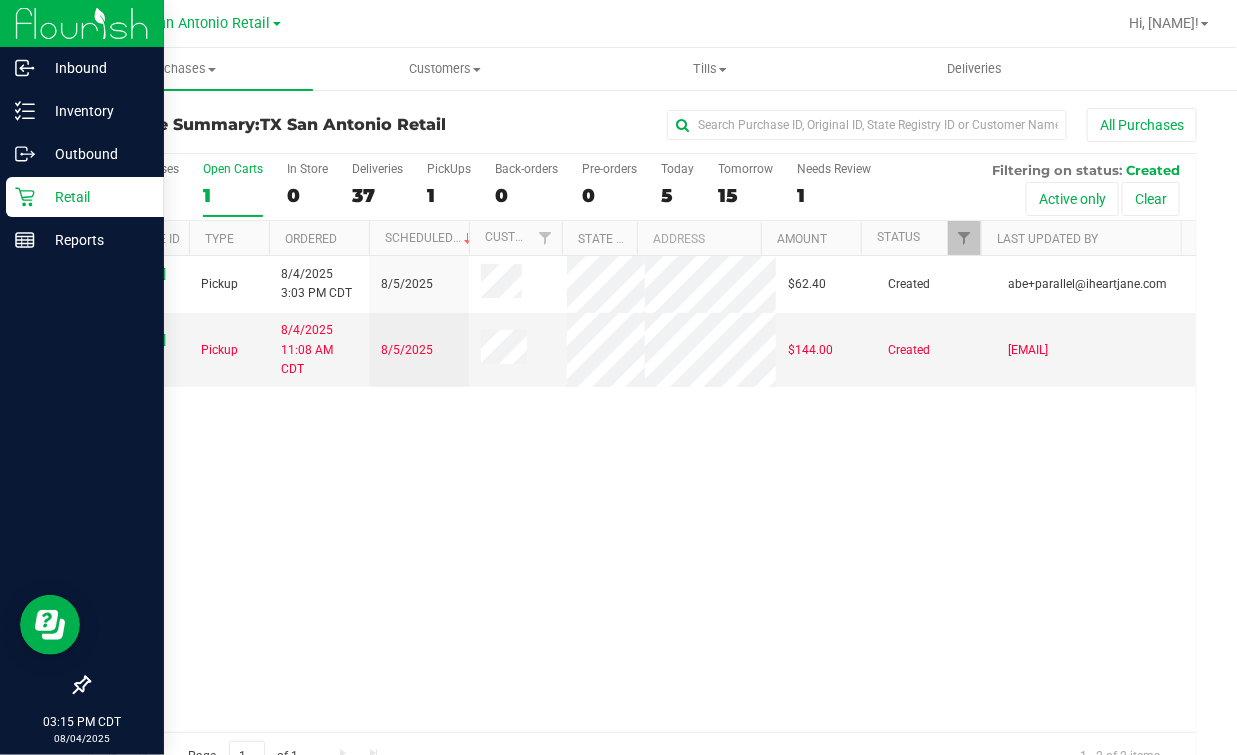 click 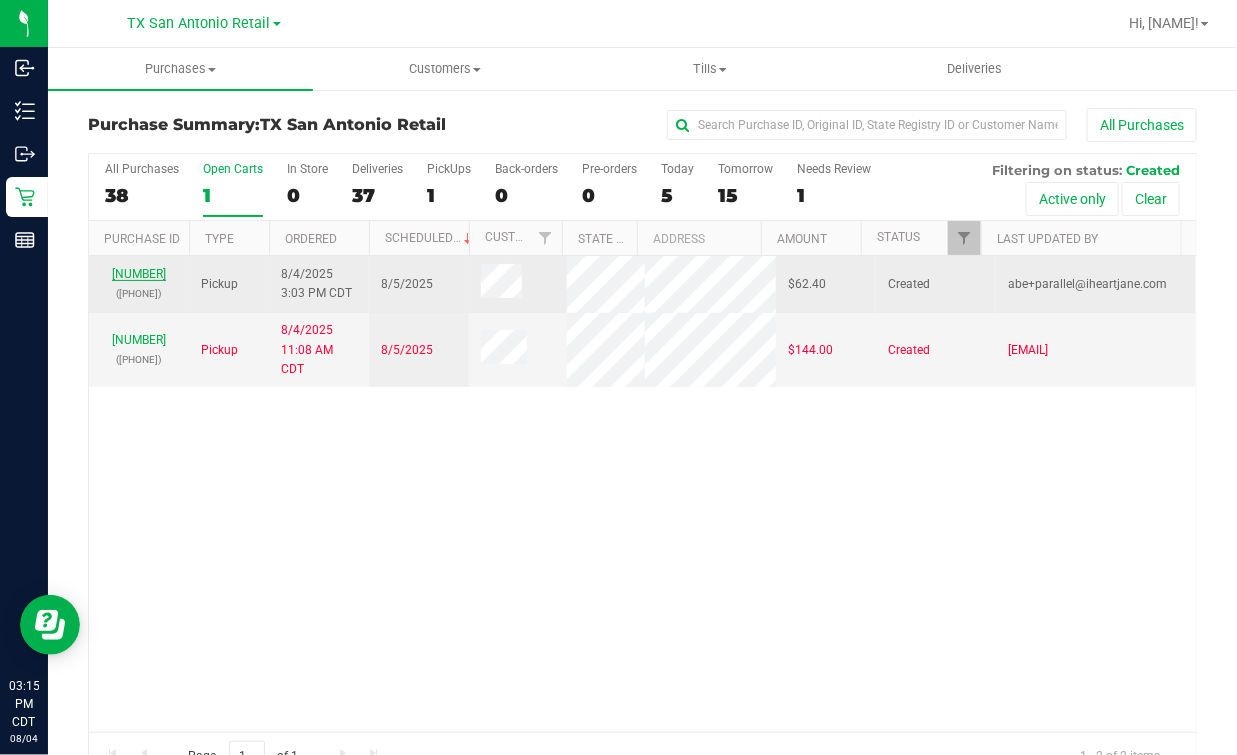 click on "[NUMBER]" at bounding box center (139, 274) 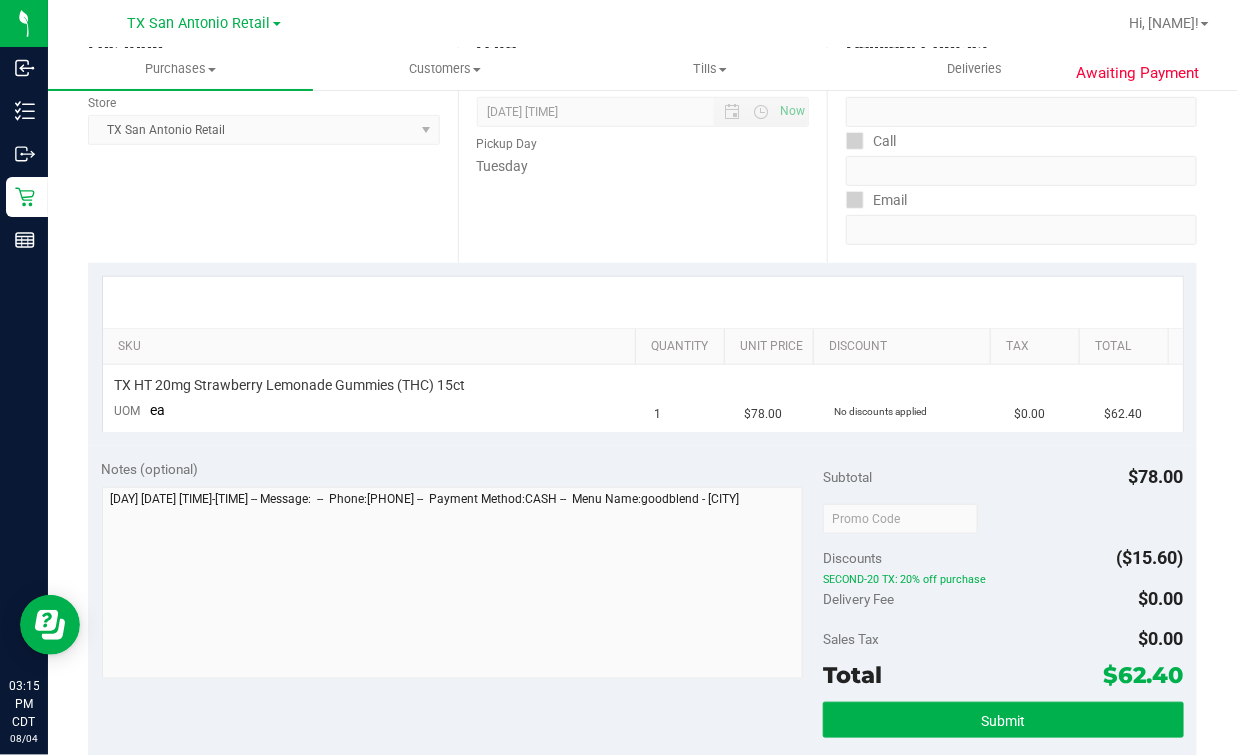 scroll, scrollTop: 375, scrollLeft: 0, axis: vertical 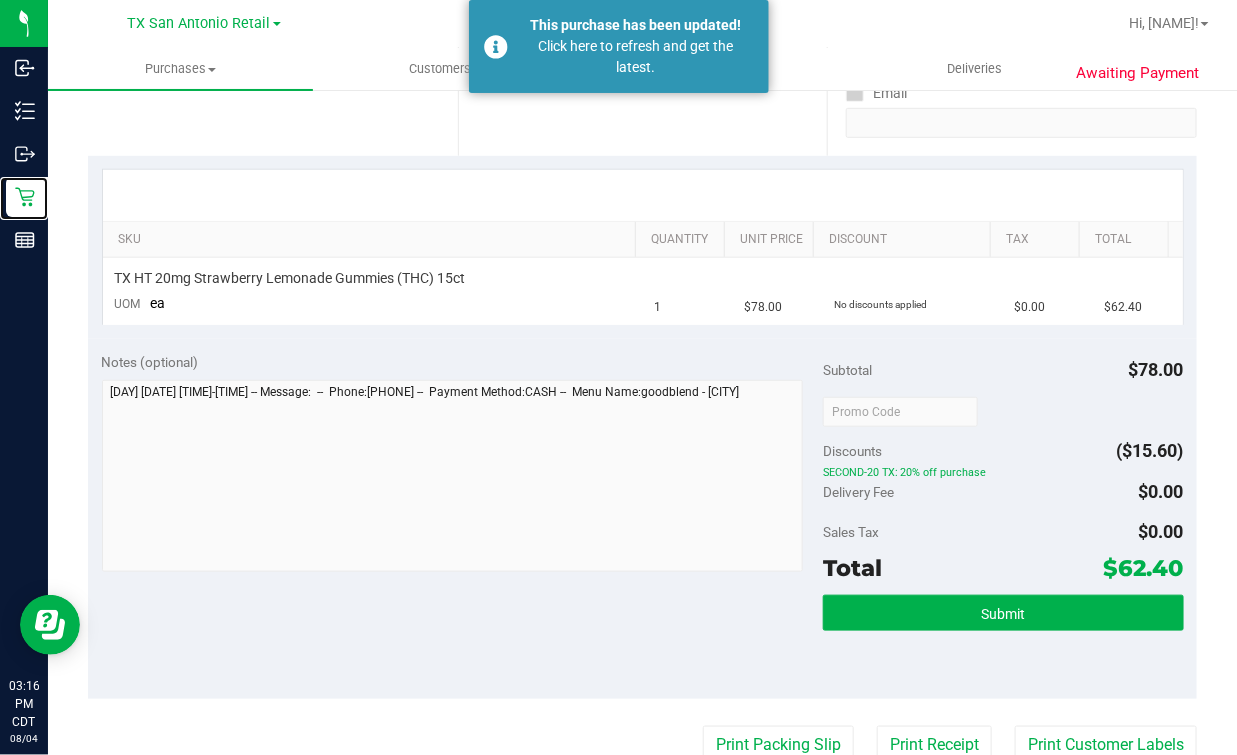 drag, startPoint x: 49, startPoint y: 198, endPoint x: 221, endPoint y: 470, distance: 321.81982 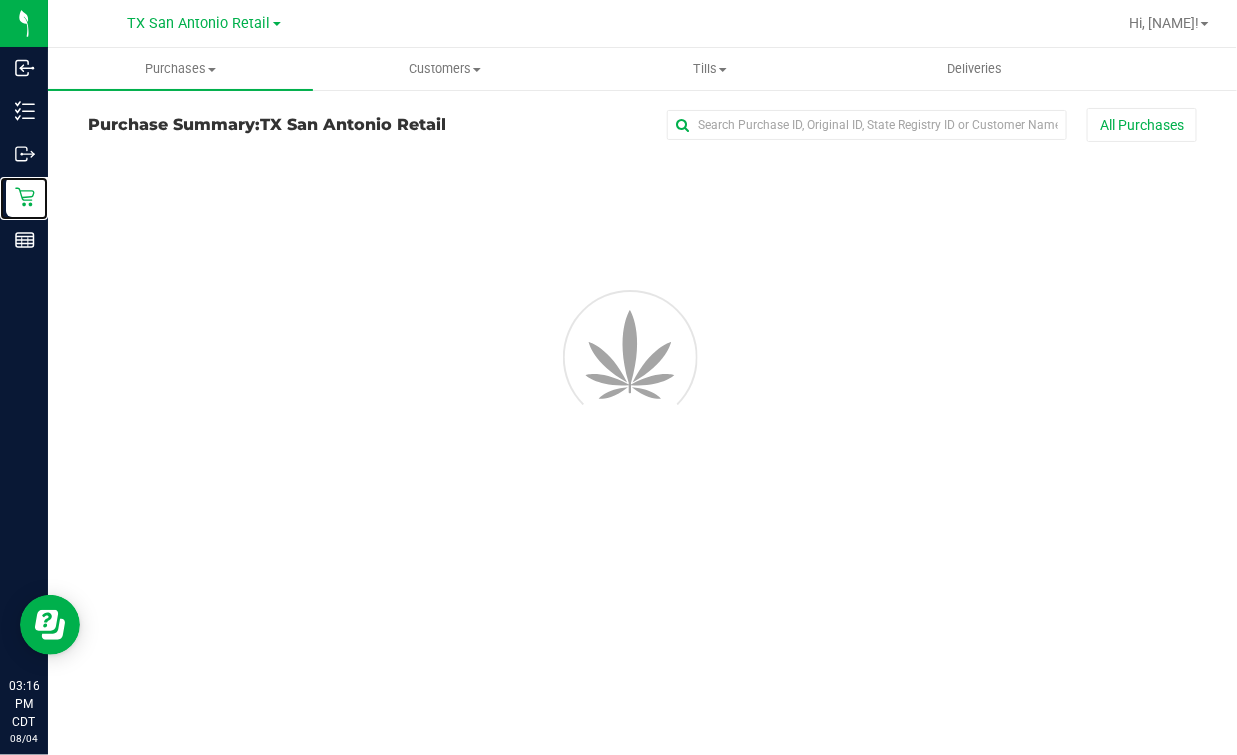 scroll, scrollTop: 0, scrollLeft: 0, axis: both 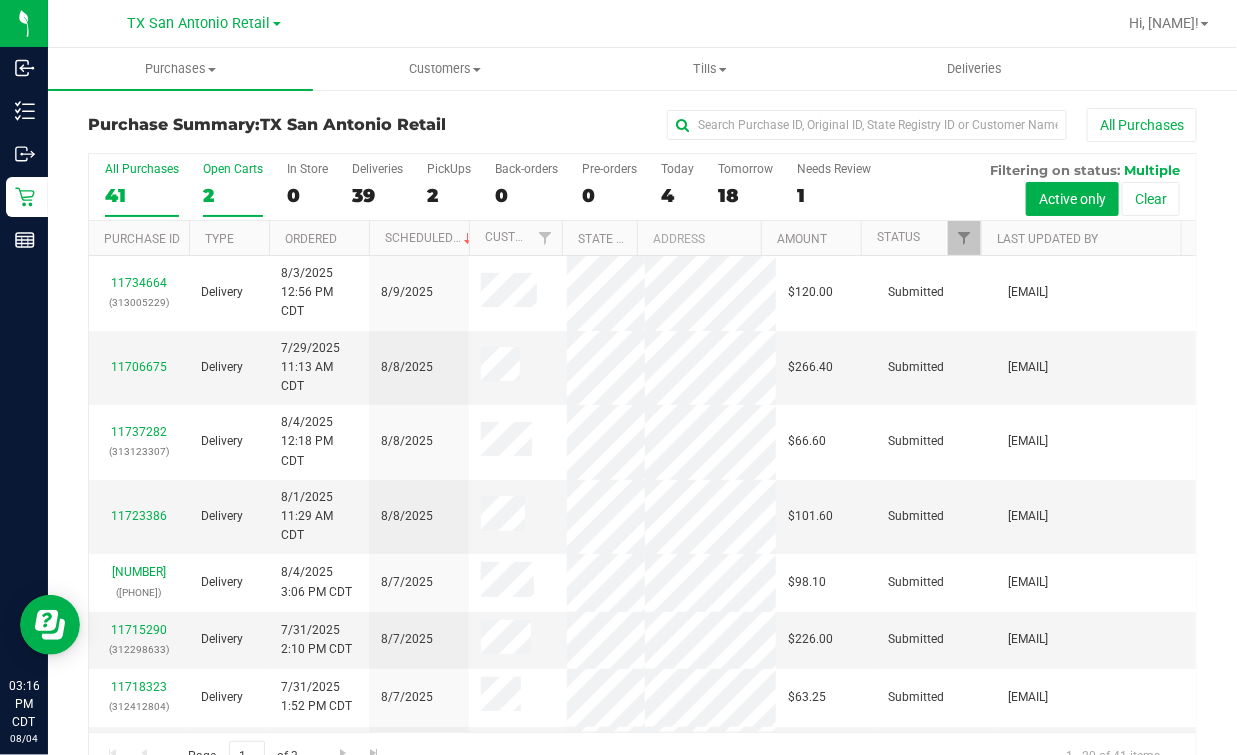 click on "Open Carts
2" at bounding box center [233, 189] 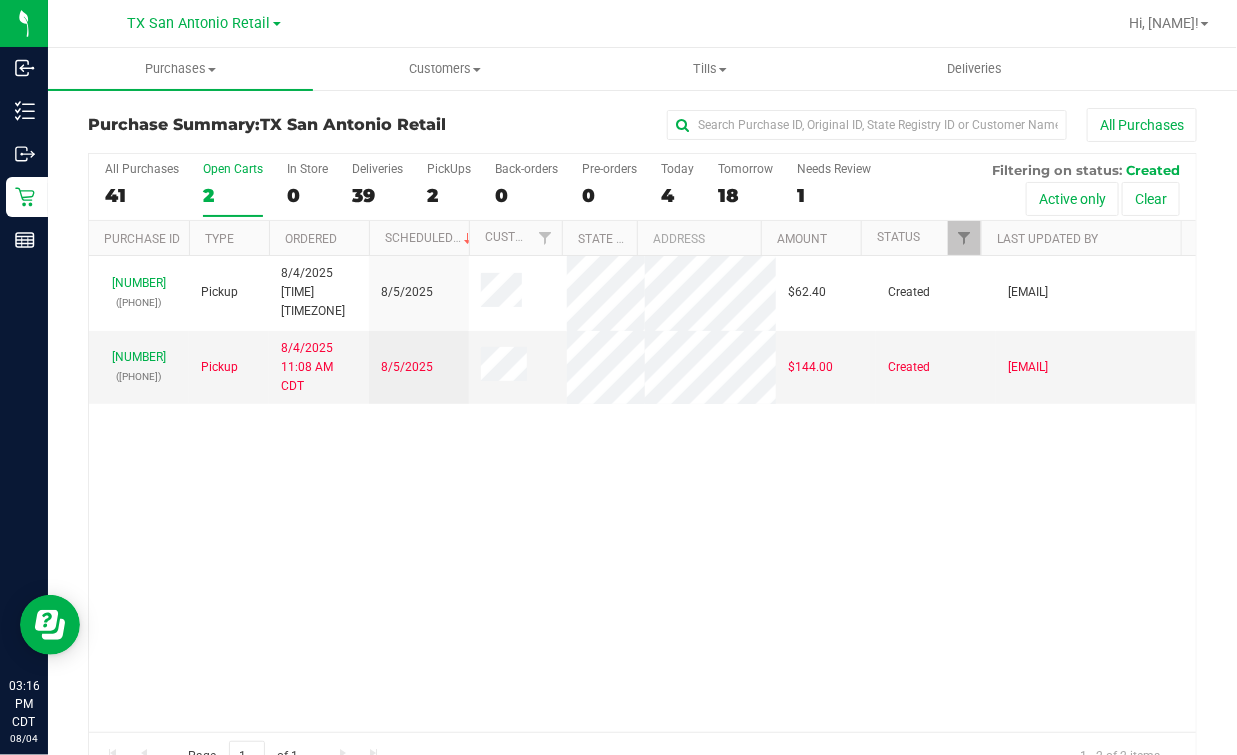 click on "[NUMBER]
([PHONE])
Pickup [DATE] [TIME] [DATE]
[PRICE]
Created [EMAIL]
[NUMBER]
([PHONE])
Pickup [DATE] [TIME] [DATE]
[PRICE]
Created [EMAIL]" at bounding box center (642, 494) 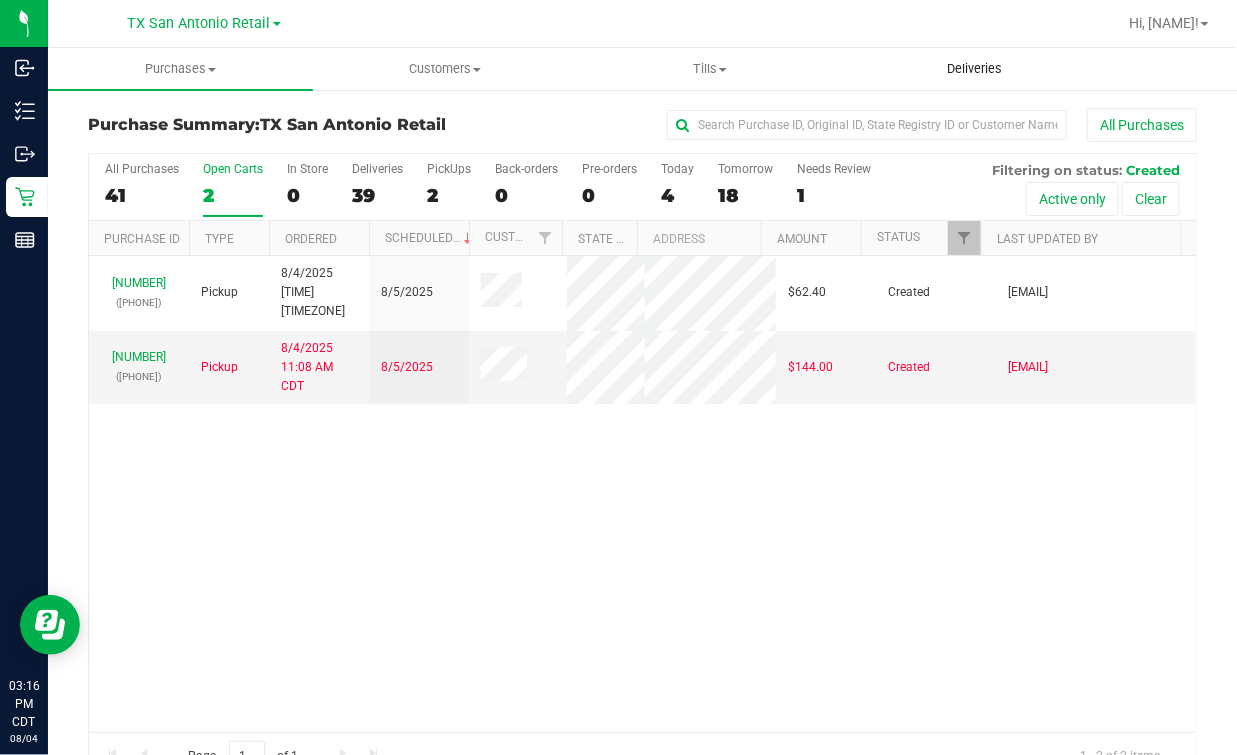 click on "Deliveries" at bounding box center (974, 69) 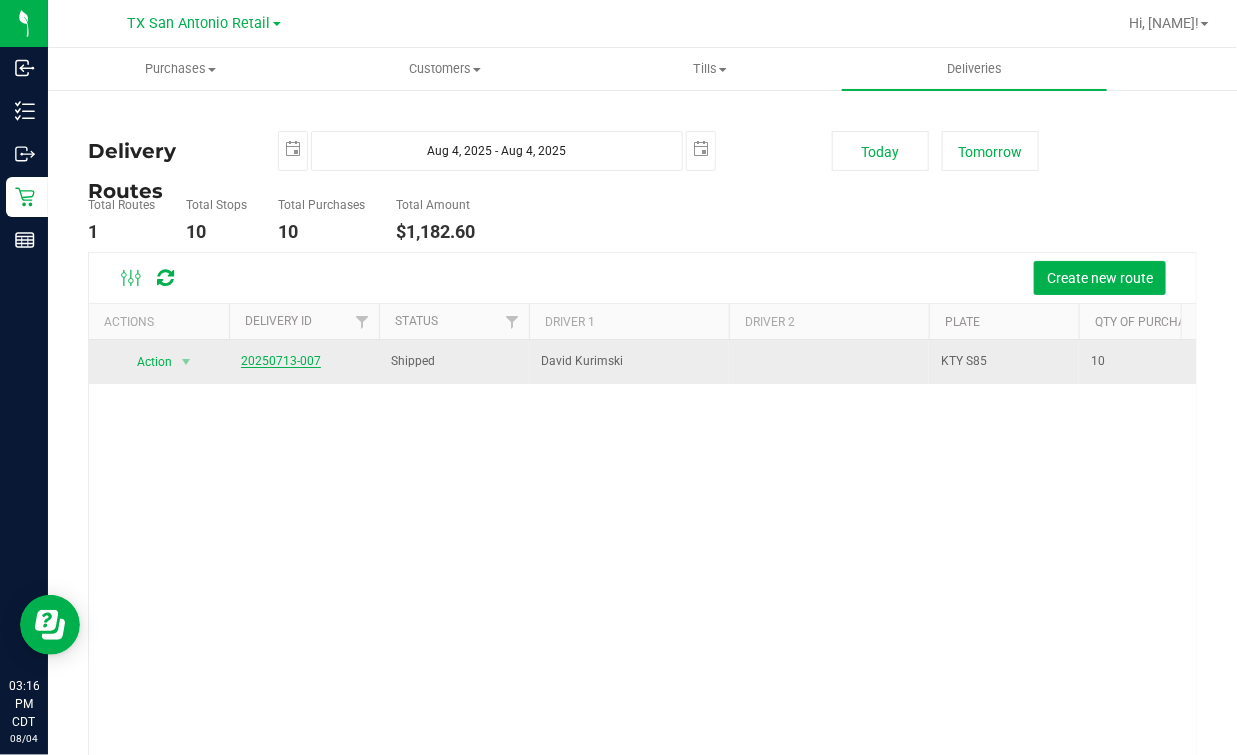 click on "20250713-007" at bounding box center (281, 361) 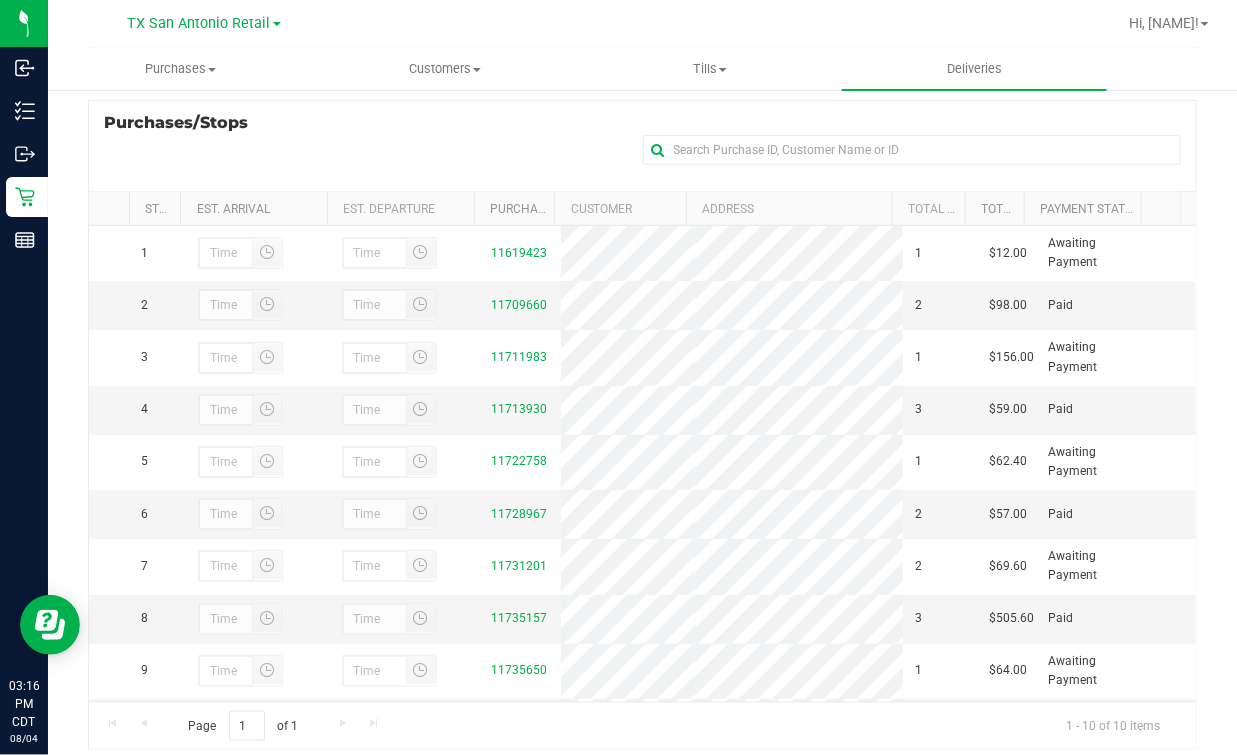 scroll, scrollTop: 330, scrollLeft: 0, axis: vertical 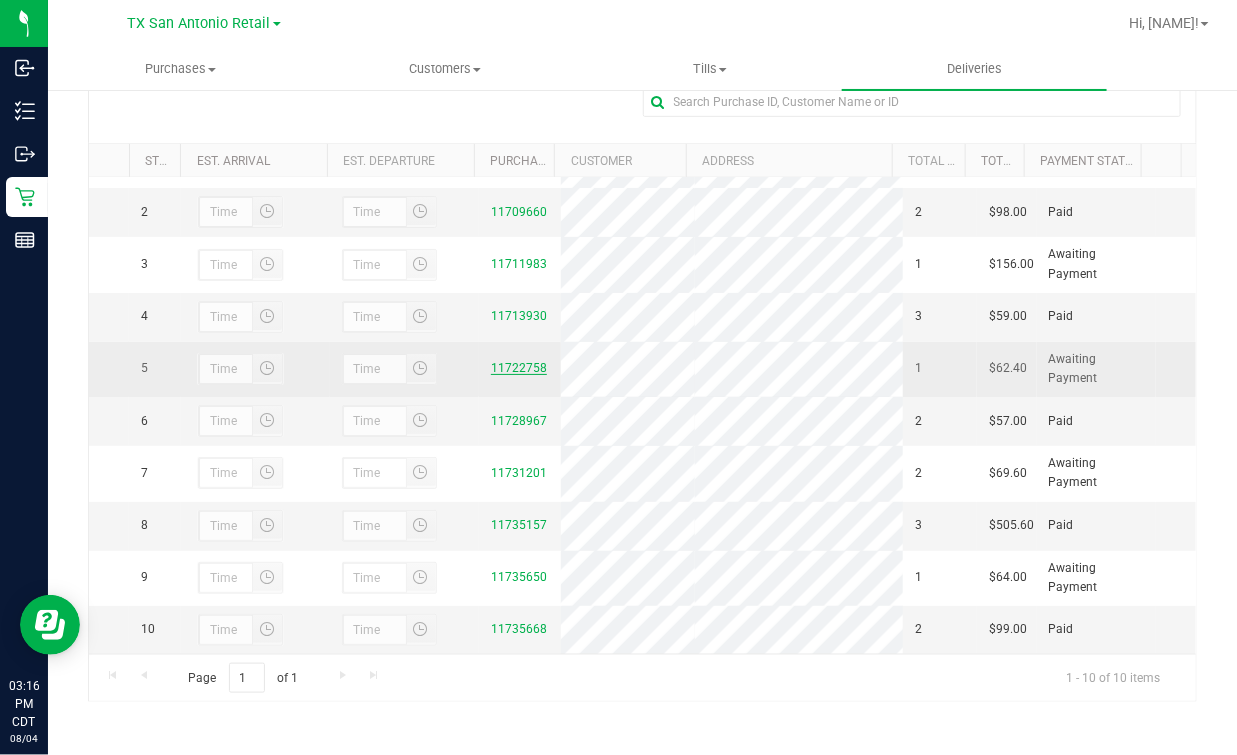click on "11722758" at bounding box center (519, 368) 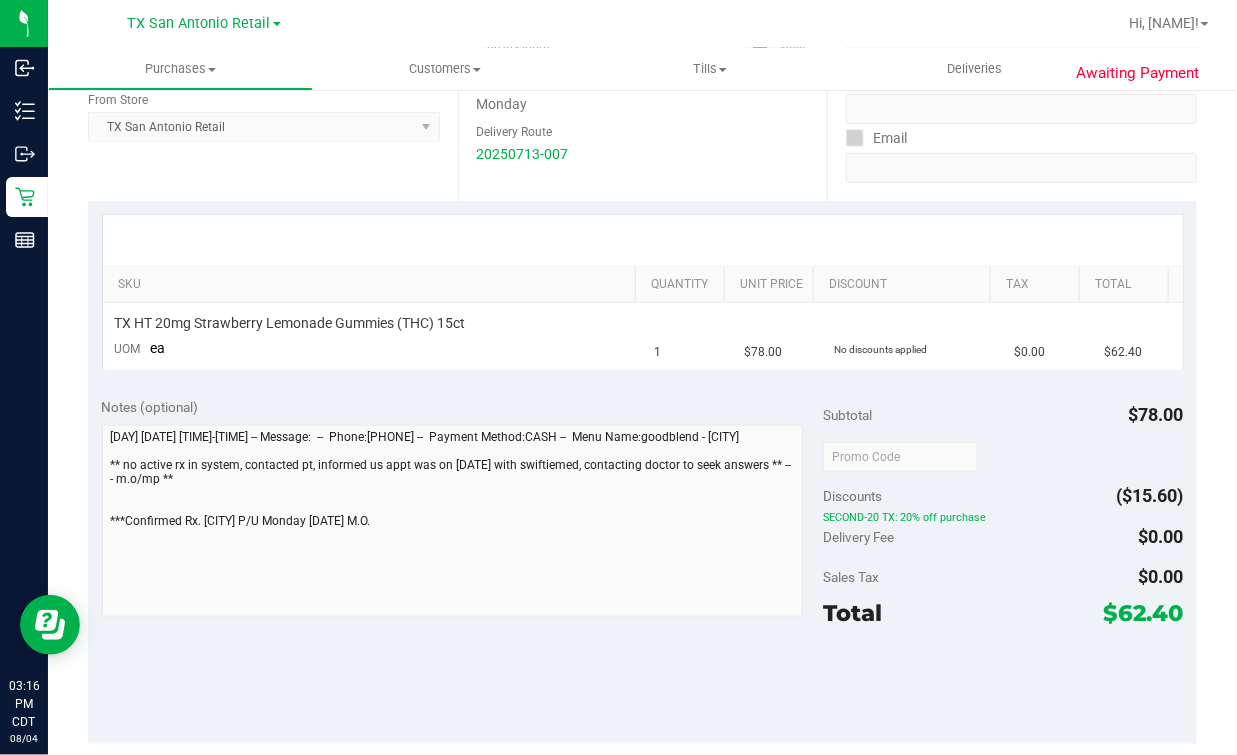 scroll, scrollTop: 0, scrollLeft: 0, axis: both 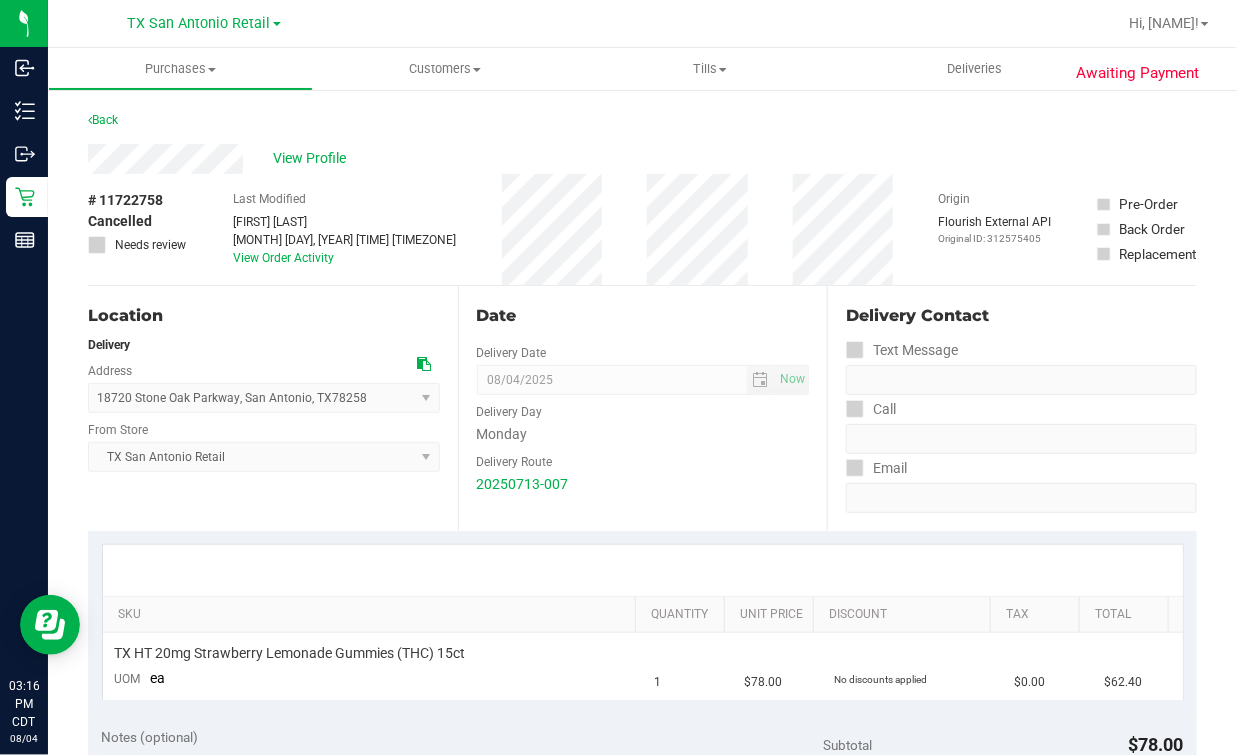 click on "View Profile" at bounding box center (642, 159) 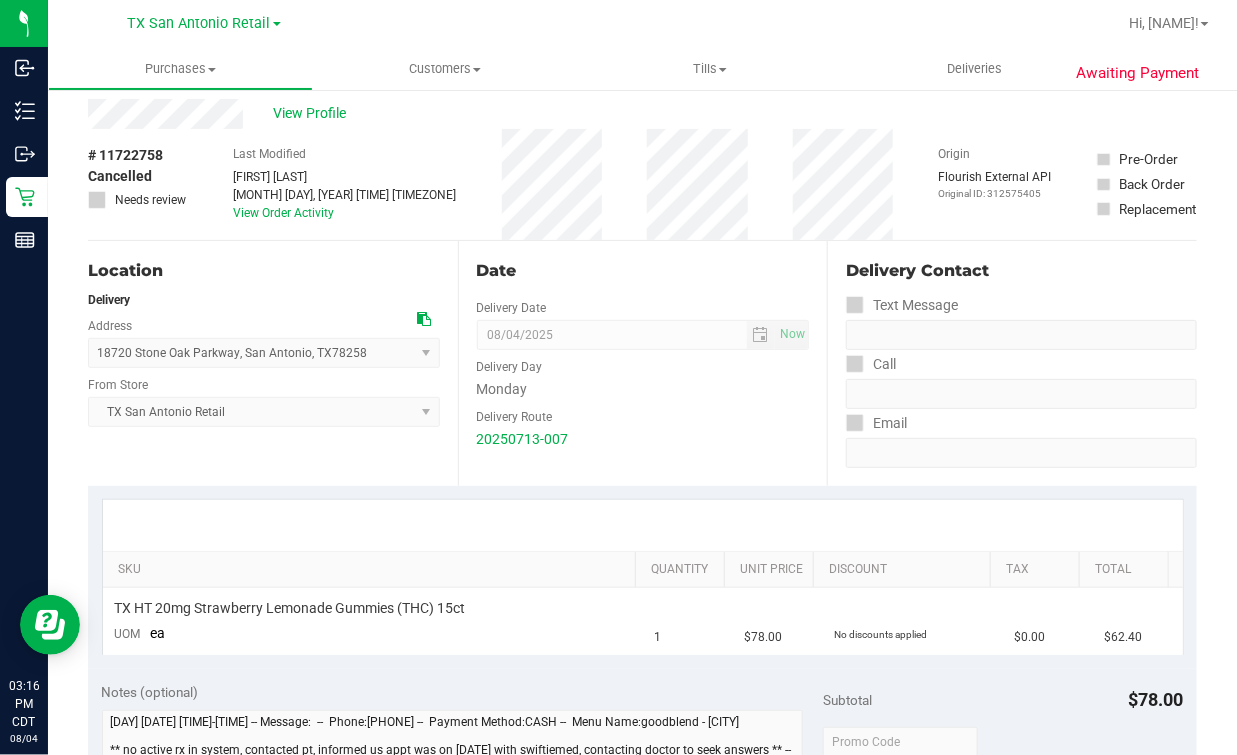 scroll, scrollTop: 0, scrollLeft: 0, axis: both 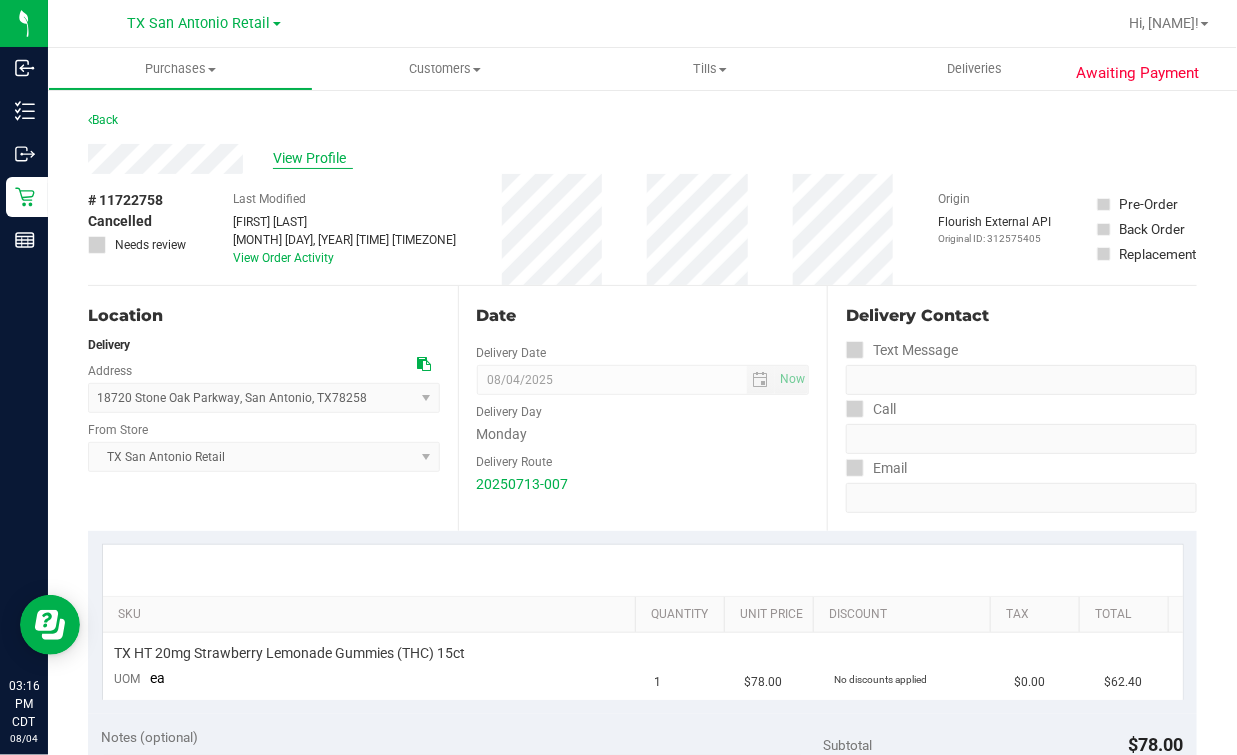 click on "View Profile" at bounding box center [313, 158] 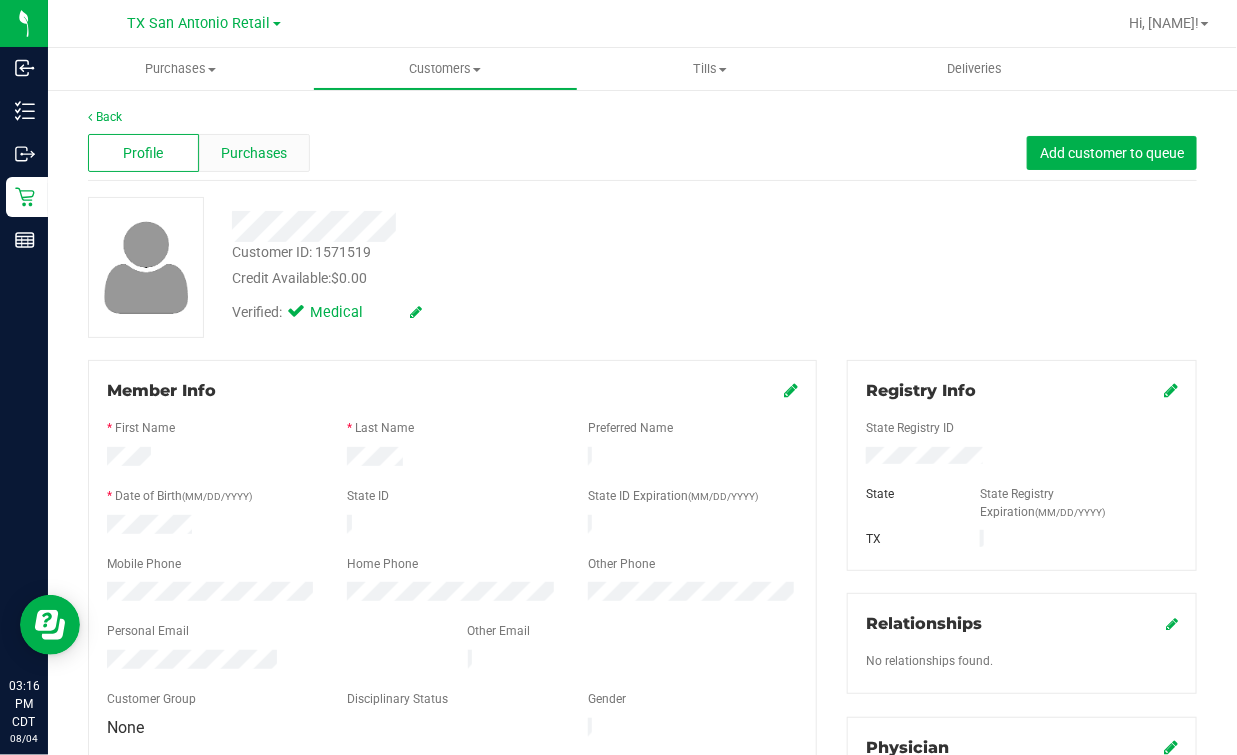 click on "Purchases" at bounding box center [254, 153] 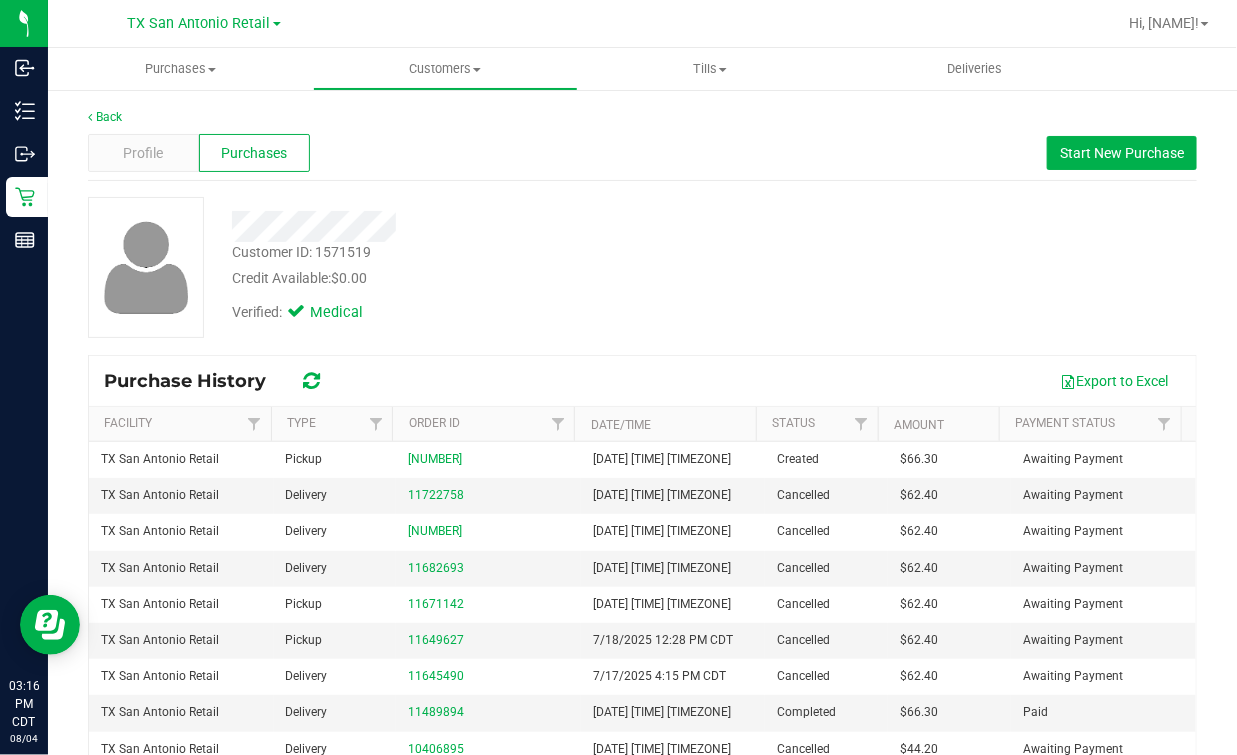 click on "Verified:
Medical" at bounding box center [502, 311] 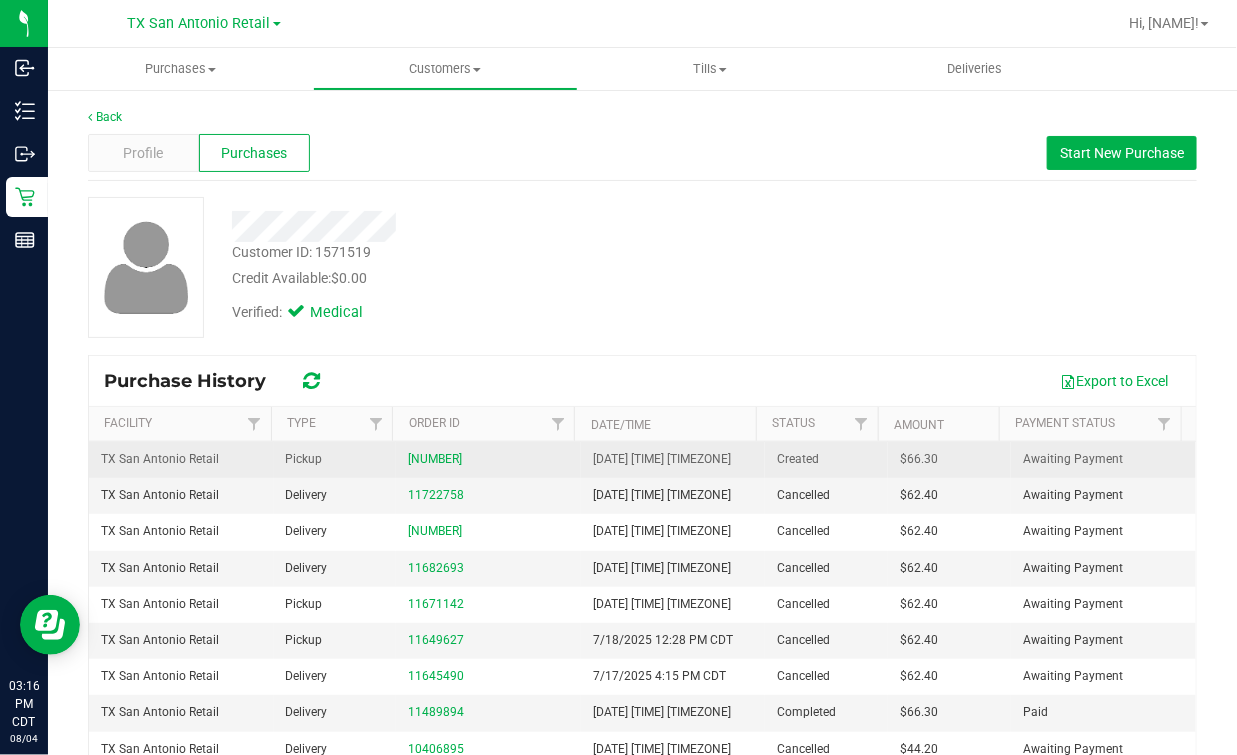 click on "[NUMBER]" at bounding box center (488, 459) 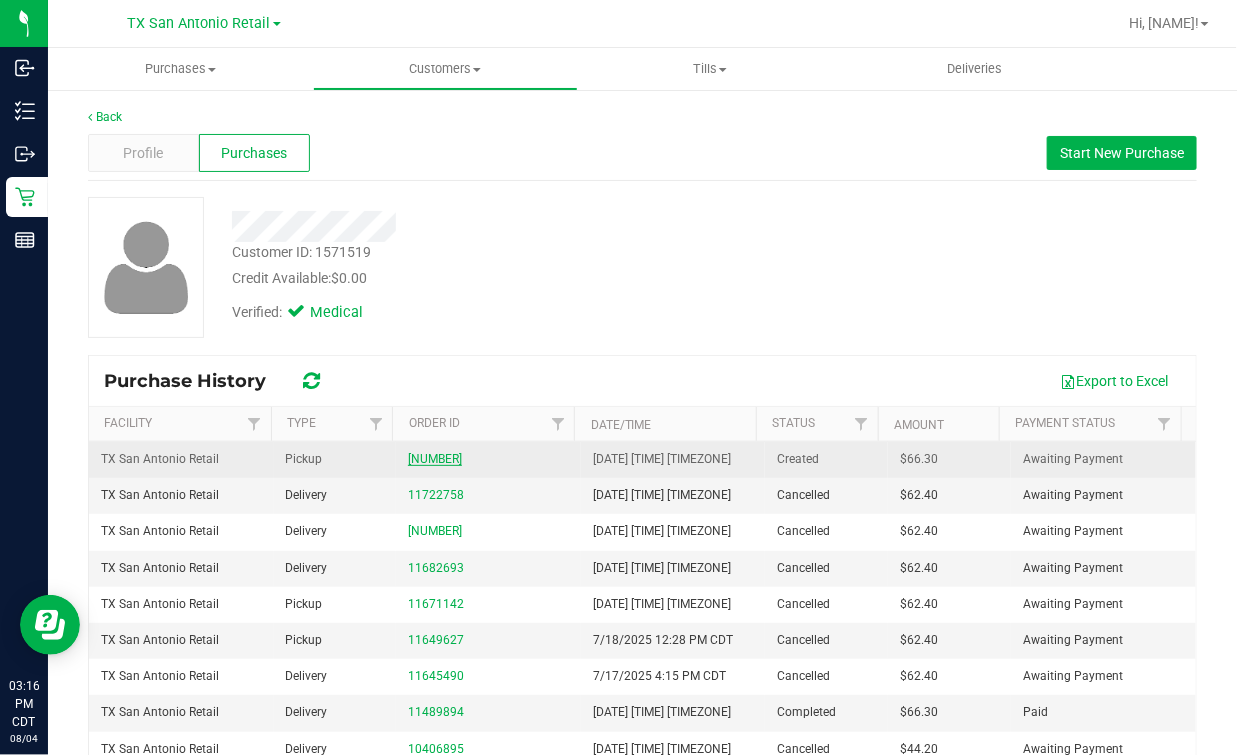 click on "[NUMBER]" at bounding box center (435, 459) 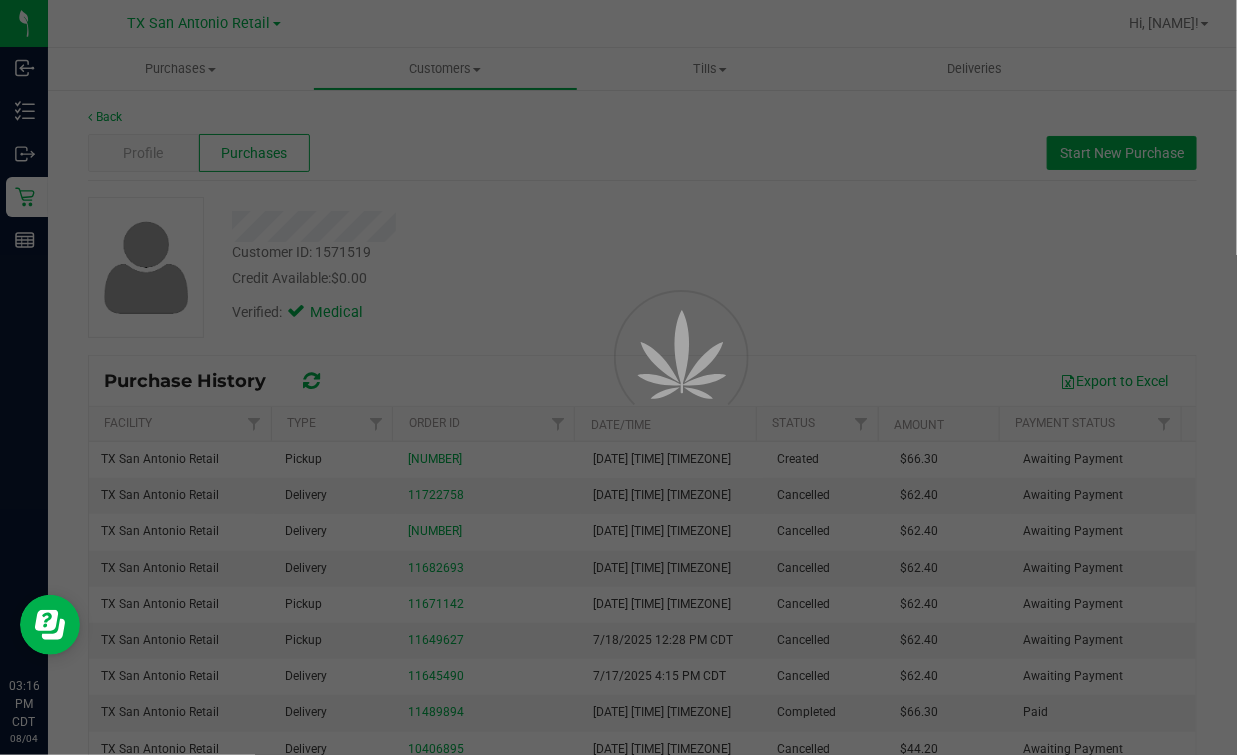 click at bounding box center (650, 354) 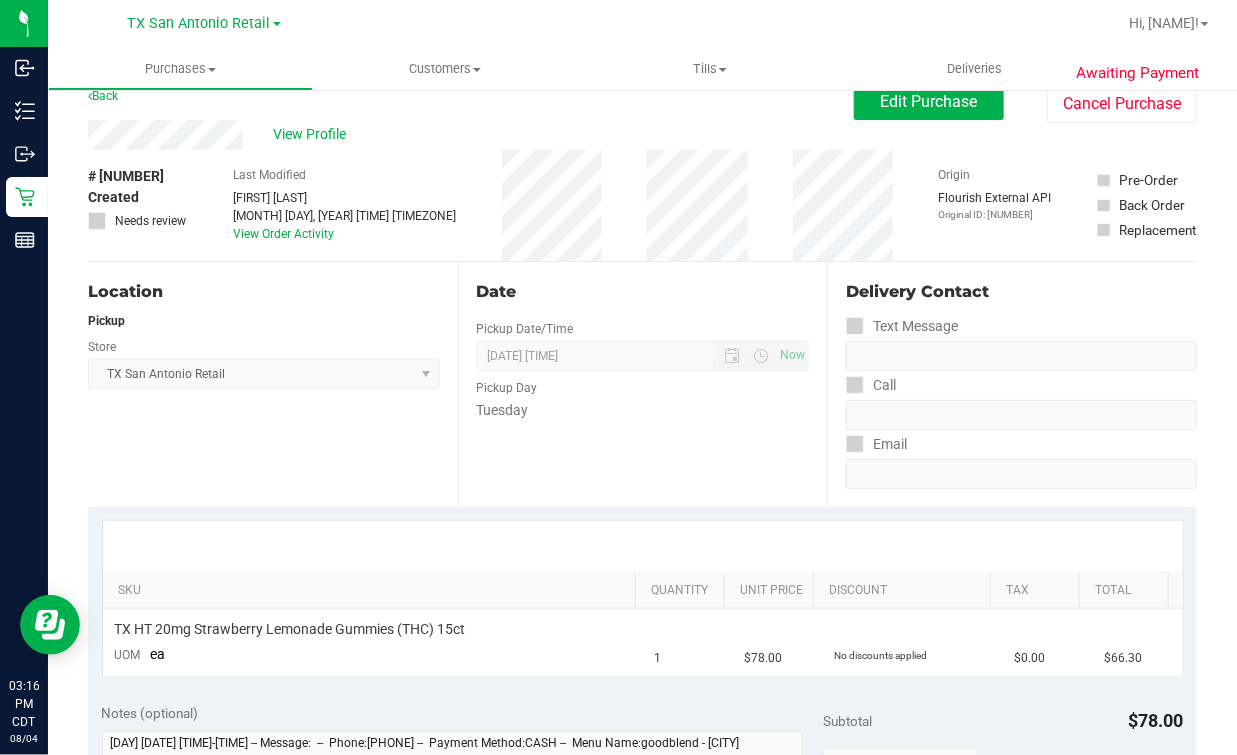 scroll, scrollTop: 0, scrollLeft: 0, axis: both 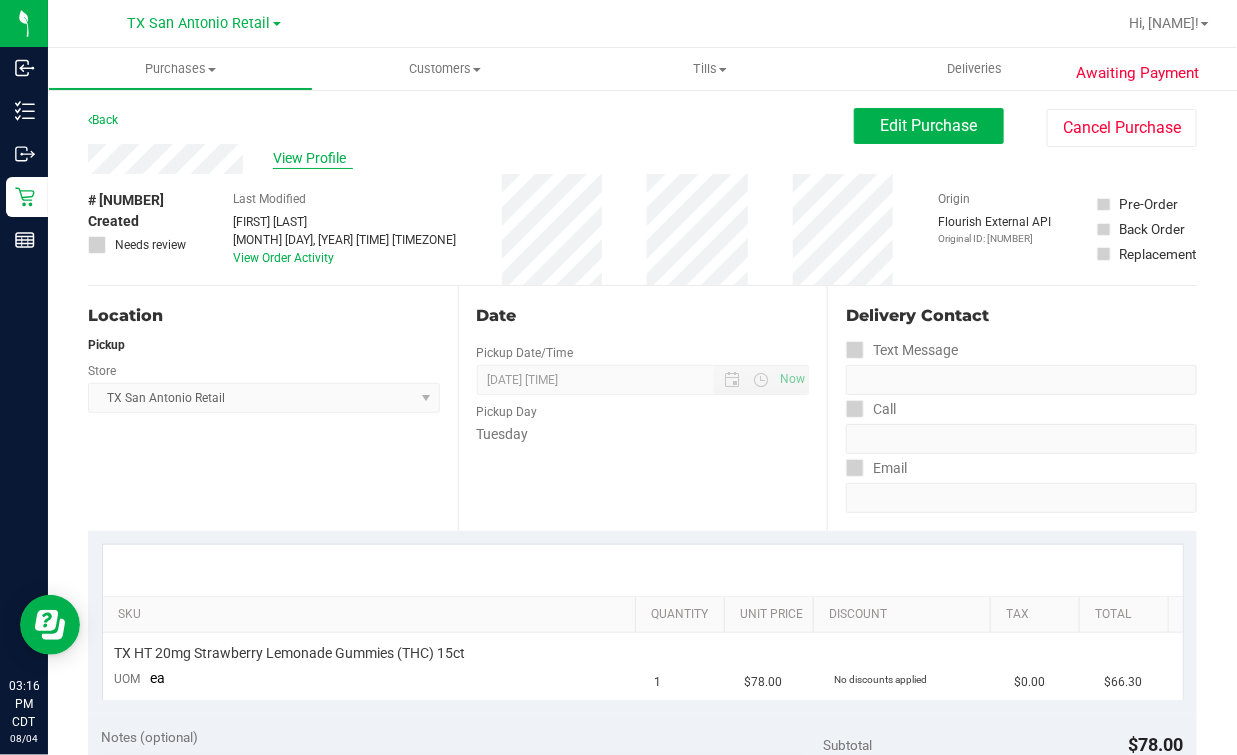 click on "View Profile" at bounding box center [313, 158] 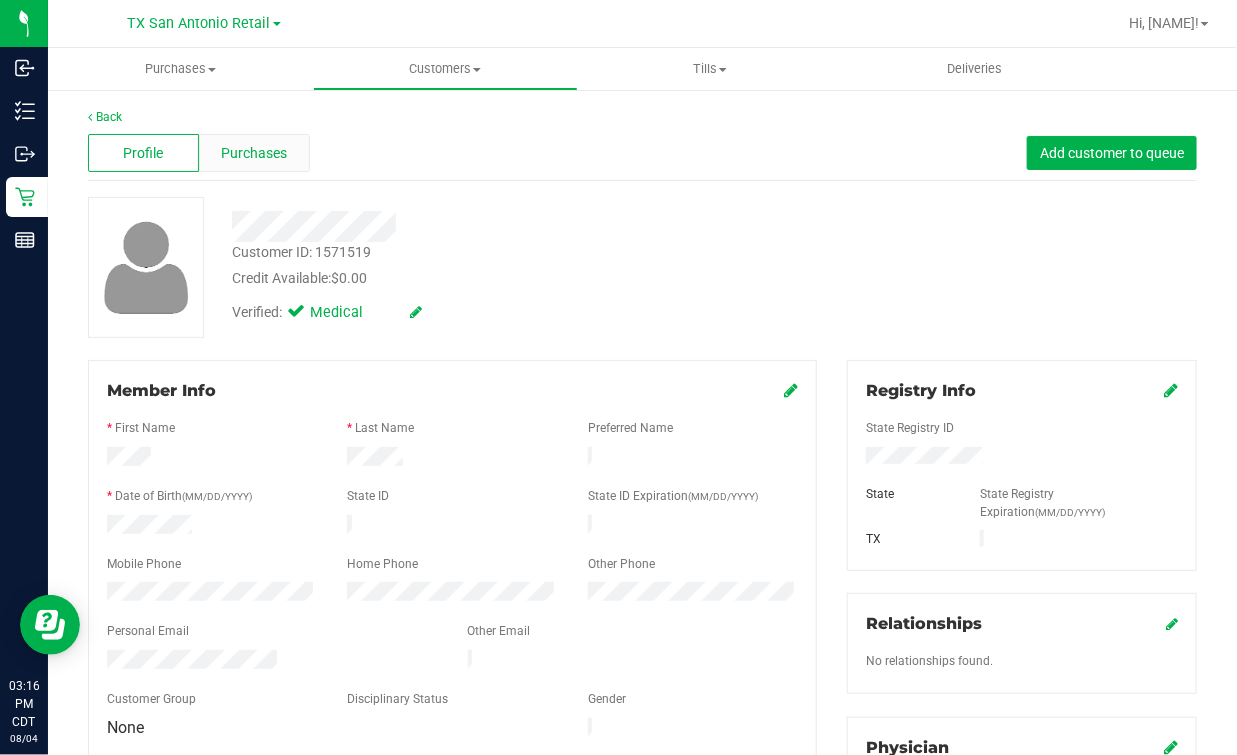 click on "Purchases" at bounding box center (254, 153) 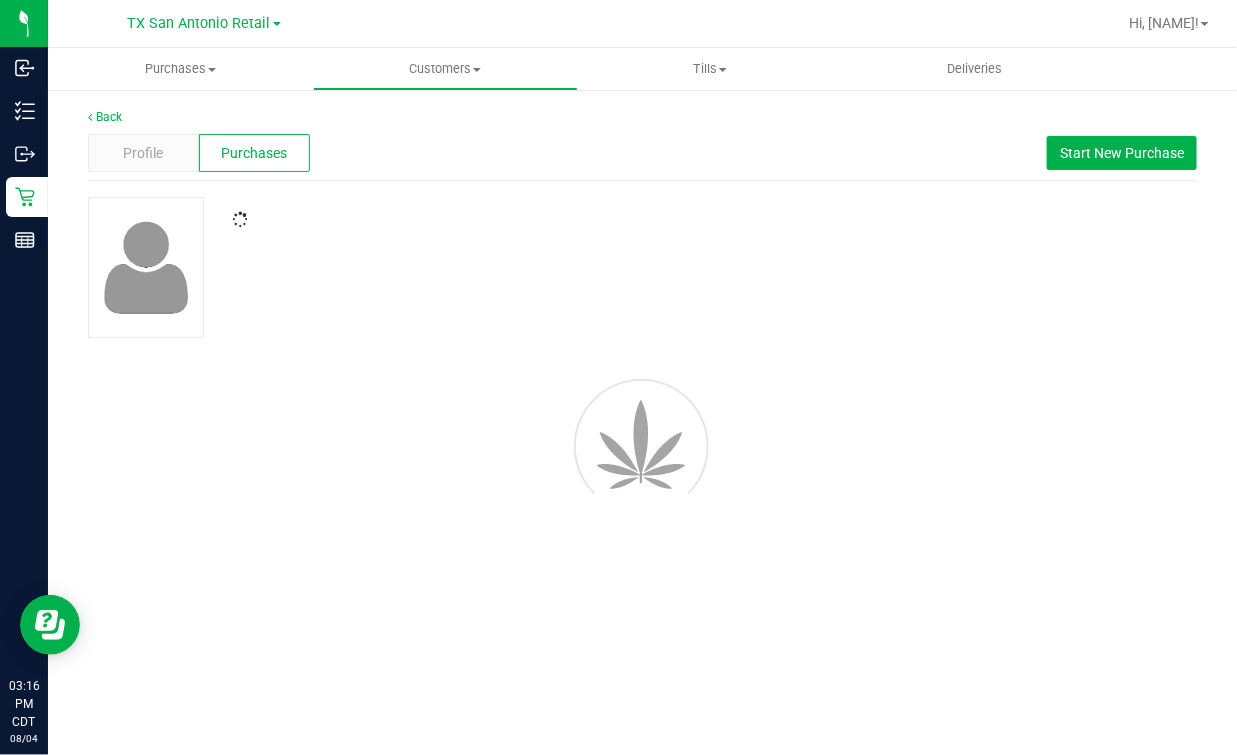 click on "Profile
Purchases
Start New Purchase" at bounding box center [642, 153] 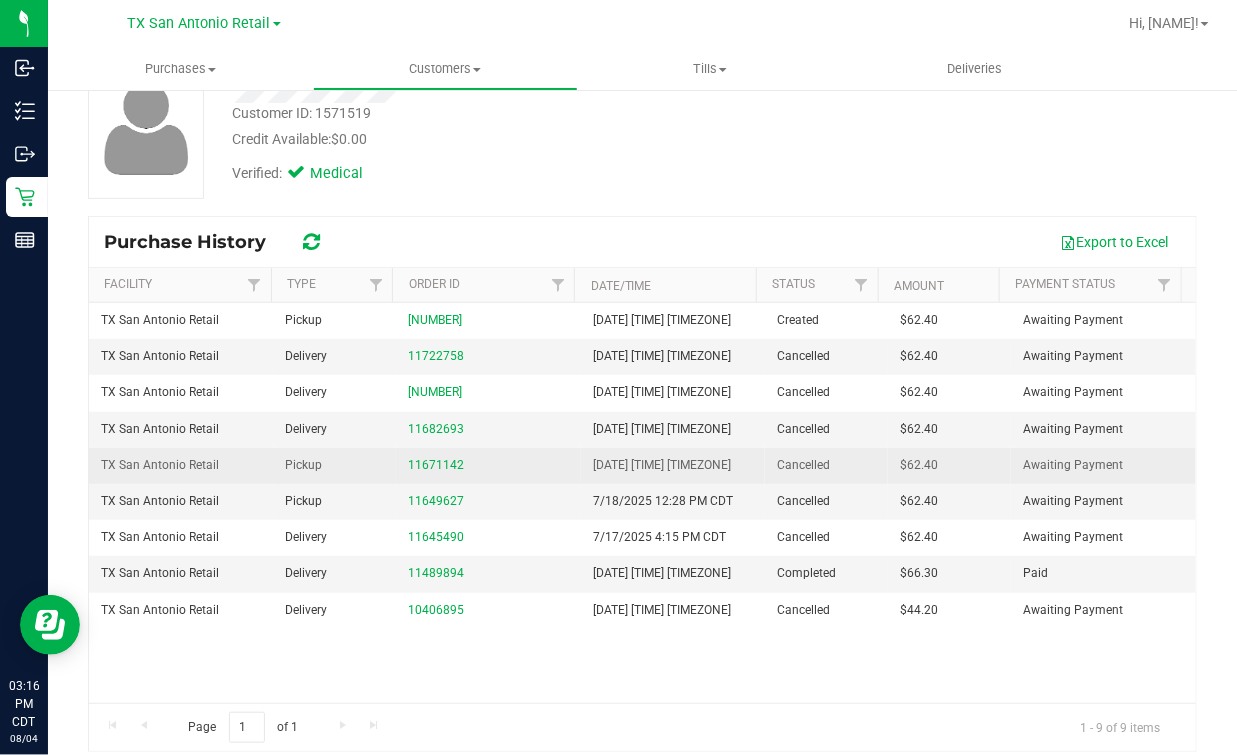 scroll, scrollTop: 155, scrollLeft: 0, axis: vertical 